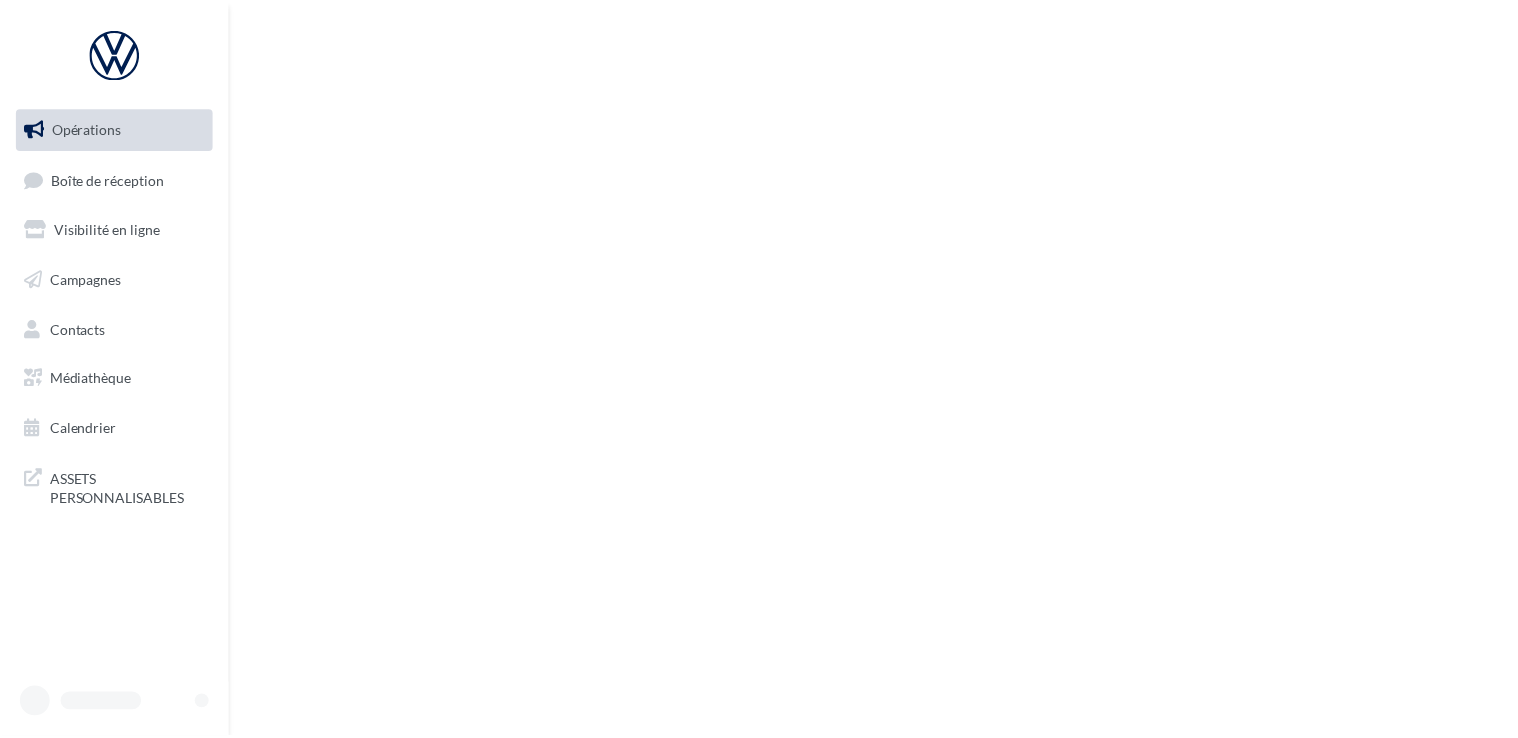 scroll, scrollTop: 0, scrollLeft: 0, axis: both 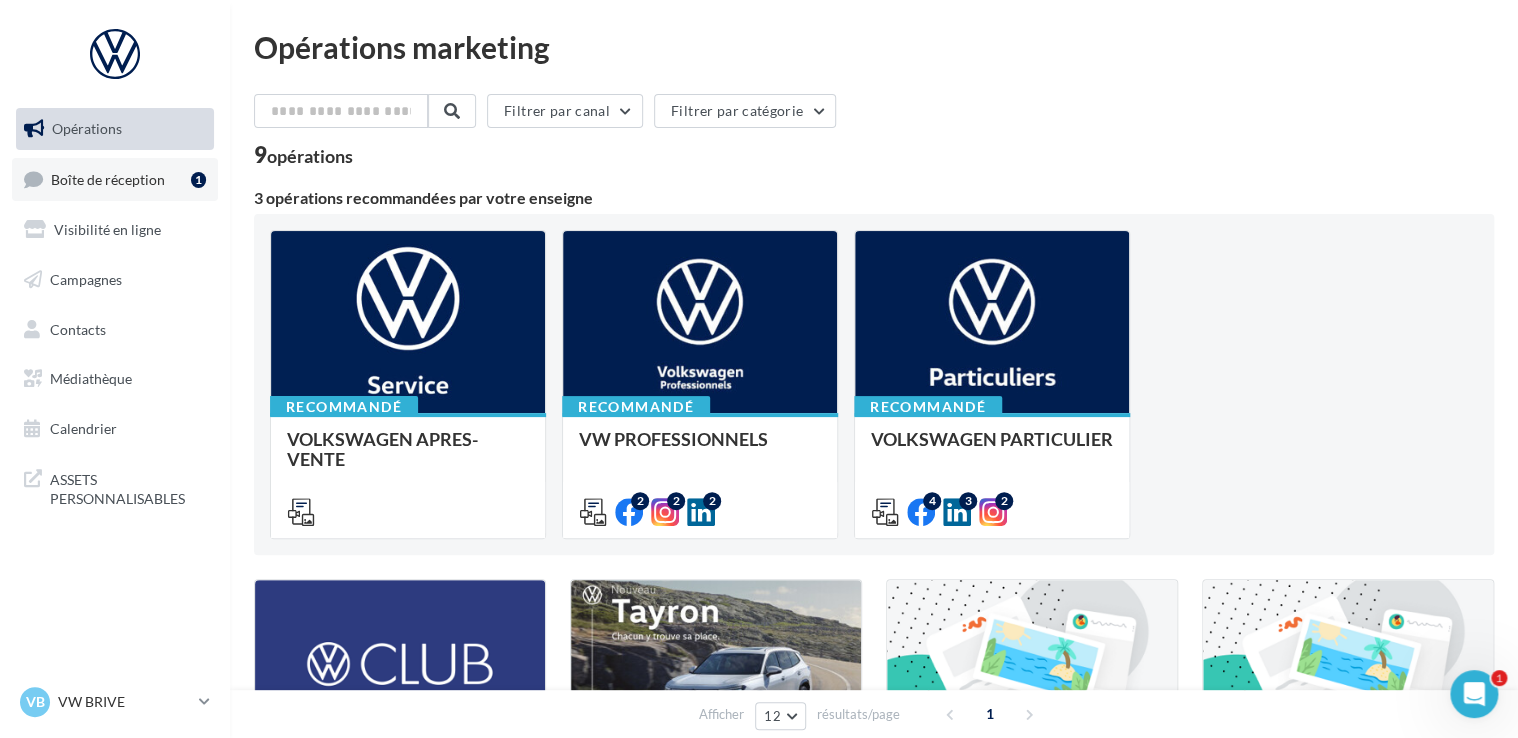 click on "Boîte de réception" at bounding box center [108, 178] 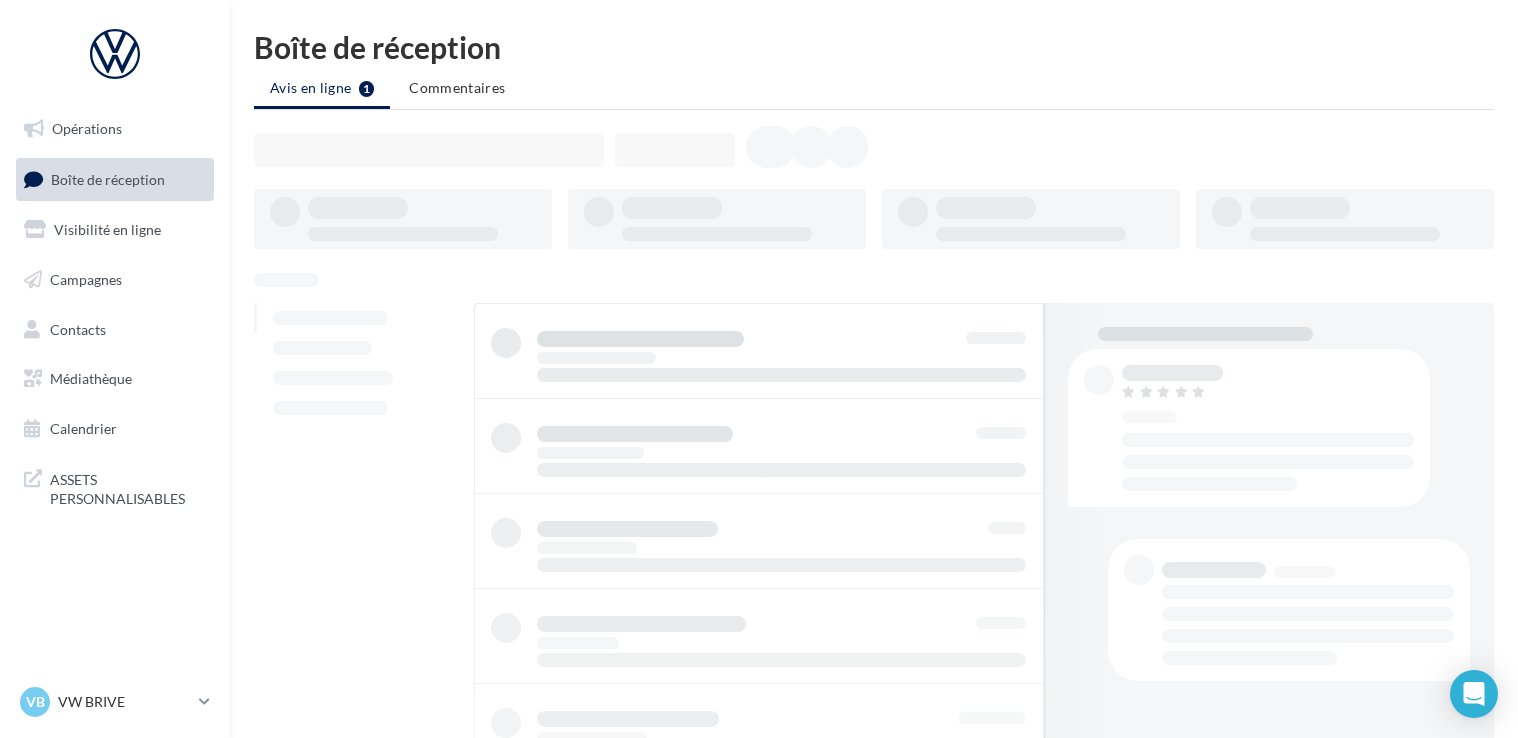 scroll, scrollTop: 0, scrollLeft: 0, axis: both 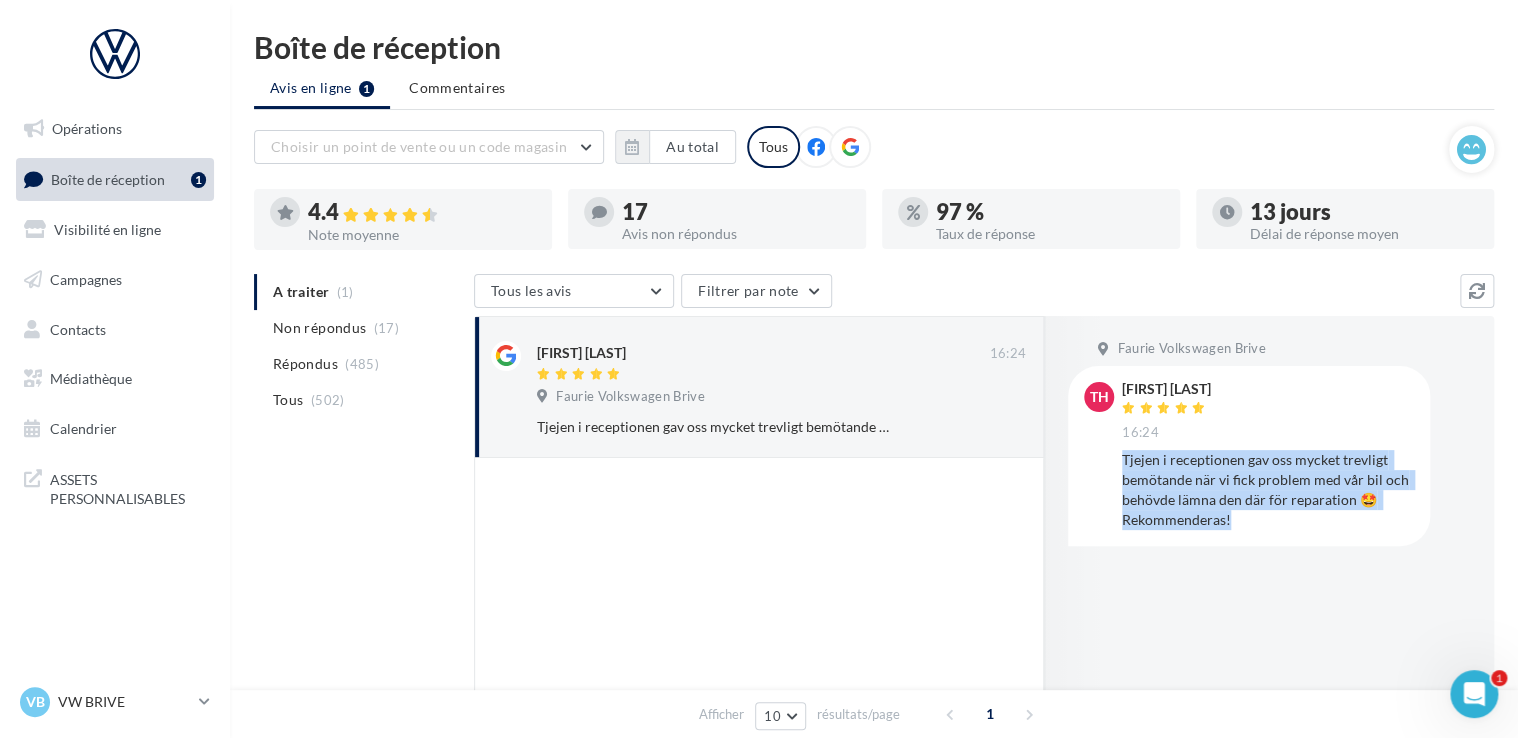 drag, startPoint x: 1274, startPoint y: 526, endPoint x: 1124, endPoint y: 461, distance: 163.47783 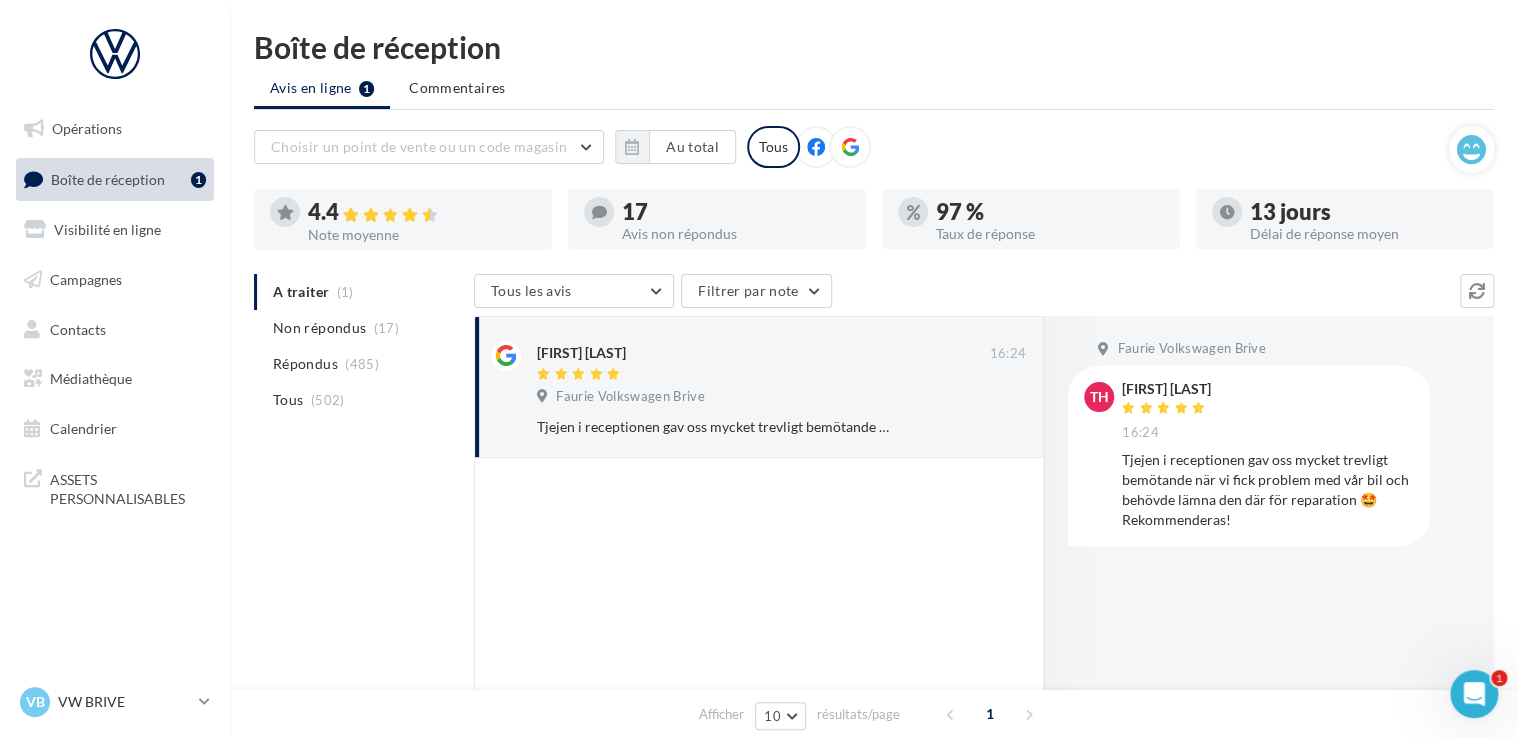 click on "Faurie Volkswagen Brive         TH
[FIRST] [LAST]
16:24
Tjejen i receptionen gav oss mycket trevligt bemötande när vi fick problem med vår bil och behövde lämna den där för reparation 🤩 Rekommenderas!" at bounding box center [1269, 525] 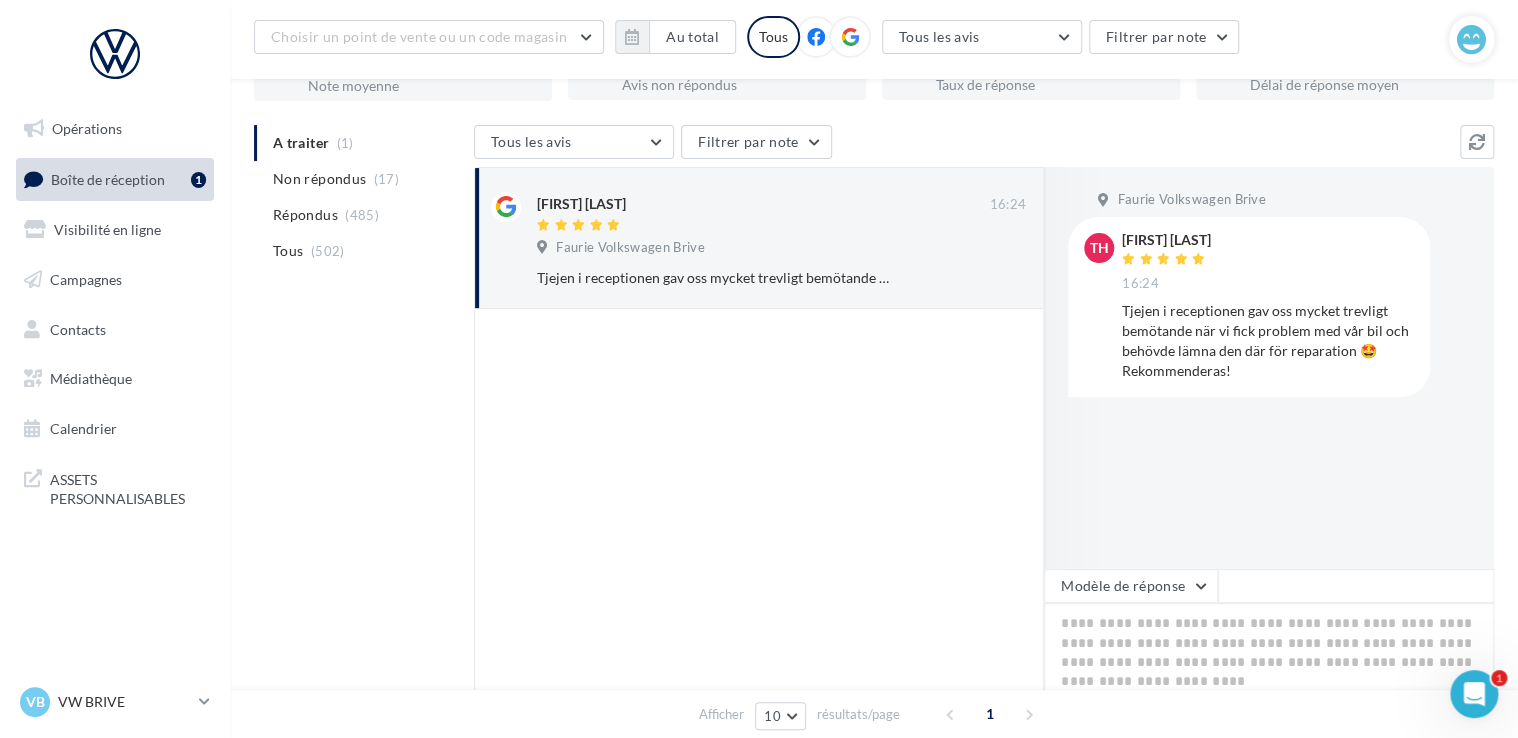 scroll, scrollTop: 200, scrollLeft: 0, axis: vertical 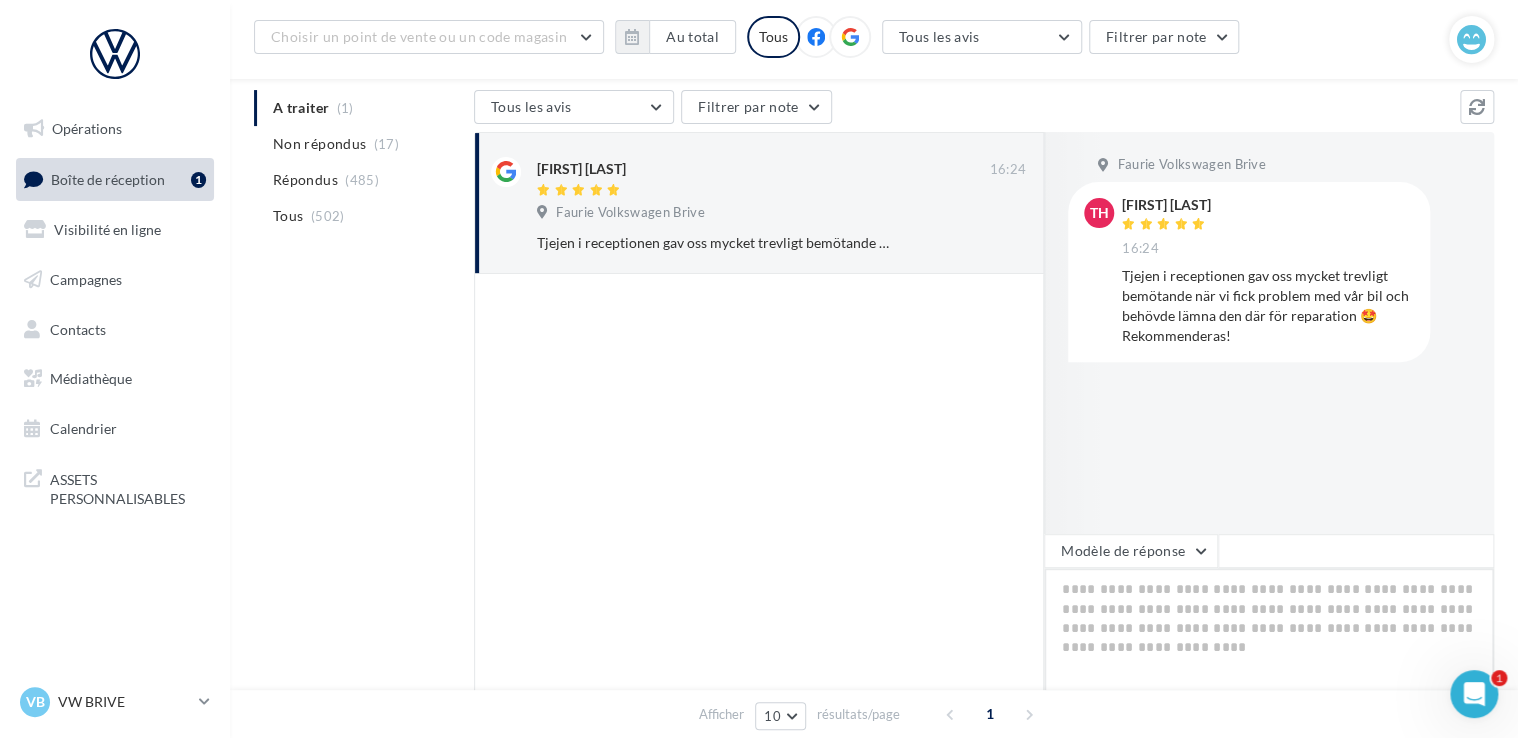 click at bounding box center [1269, 630] 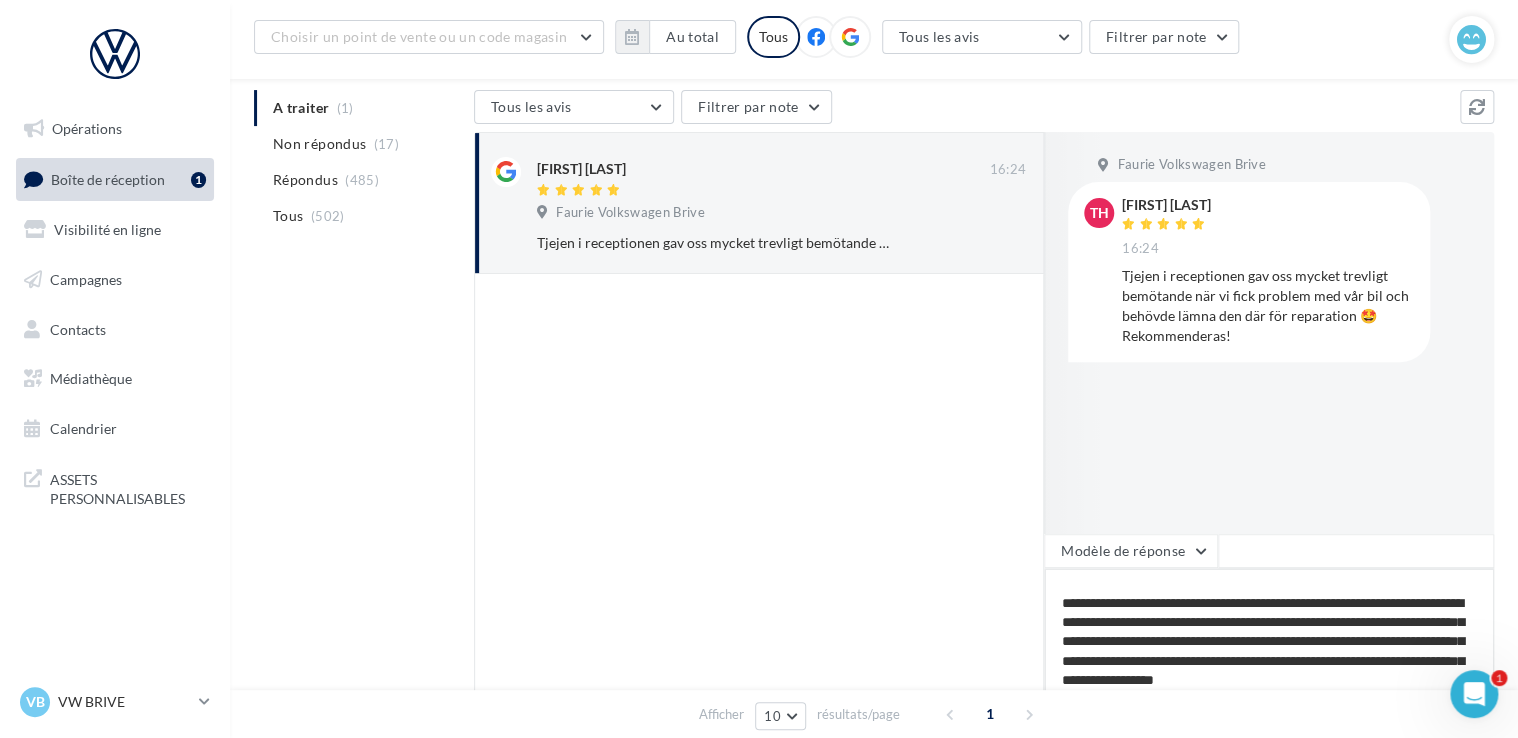 scroll, scrollTop: 0, scrollLeft: 0, axis: both 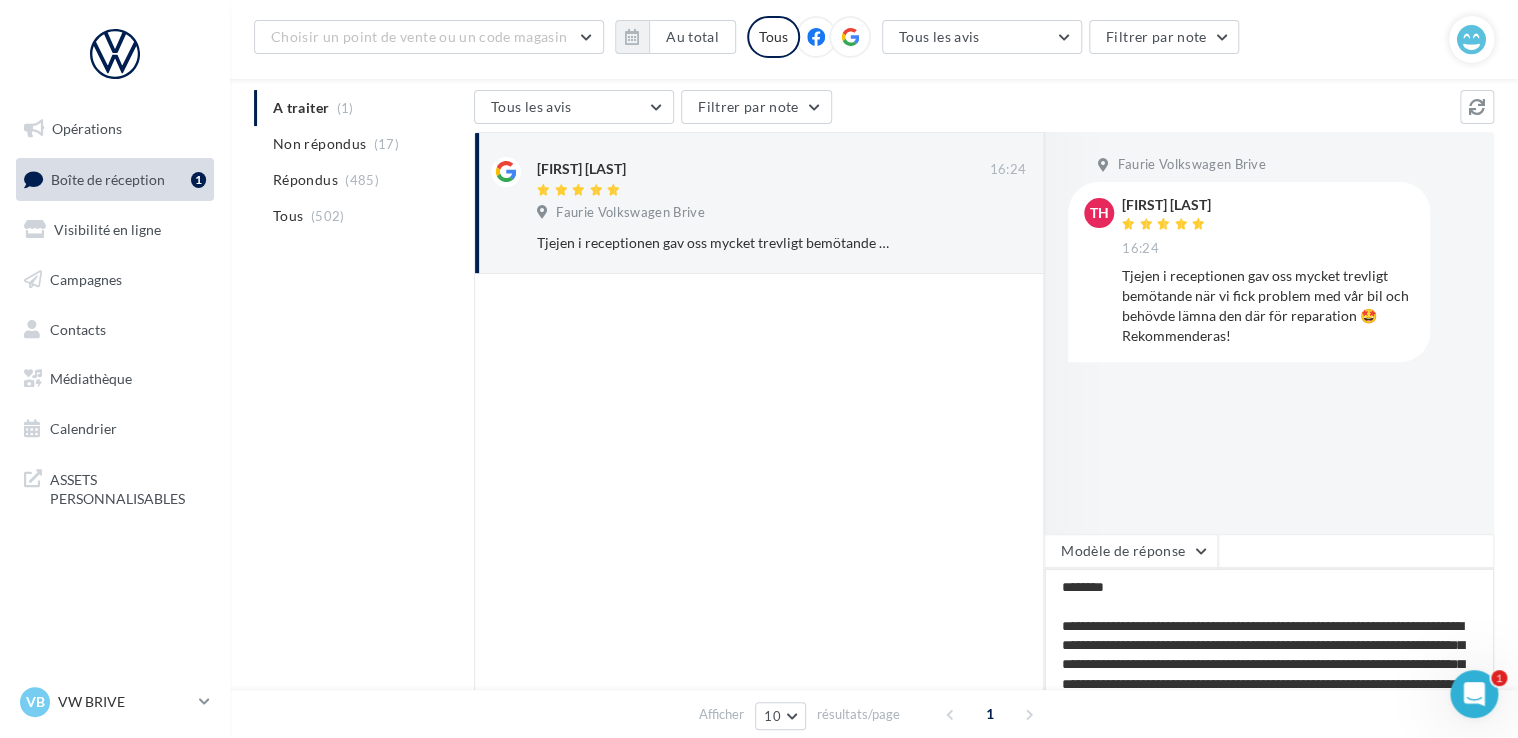click on "**********" at bounding box center [1269, 630] 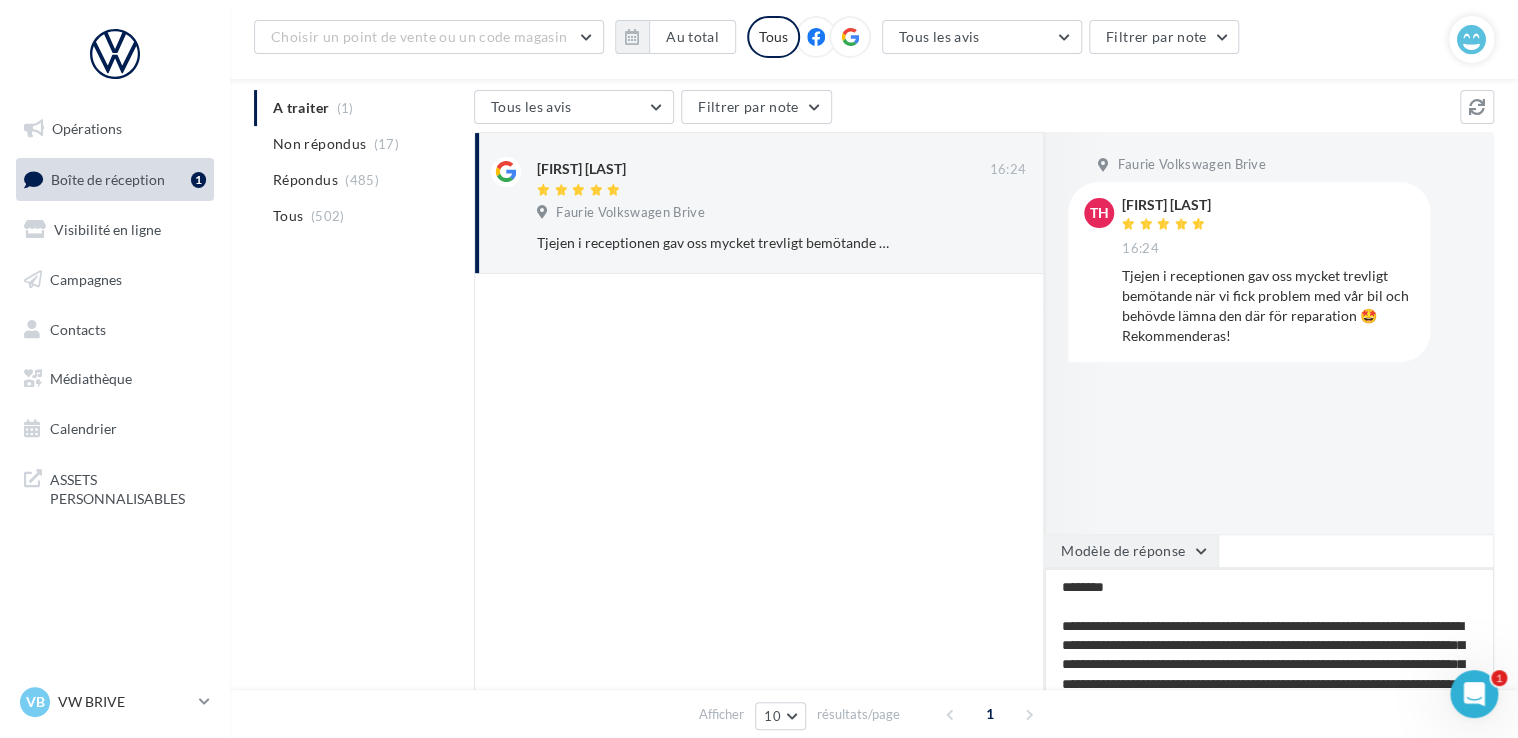 type on "**********" 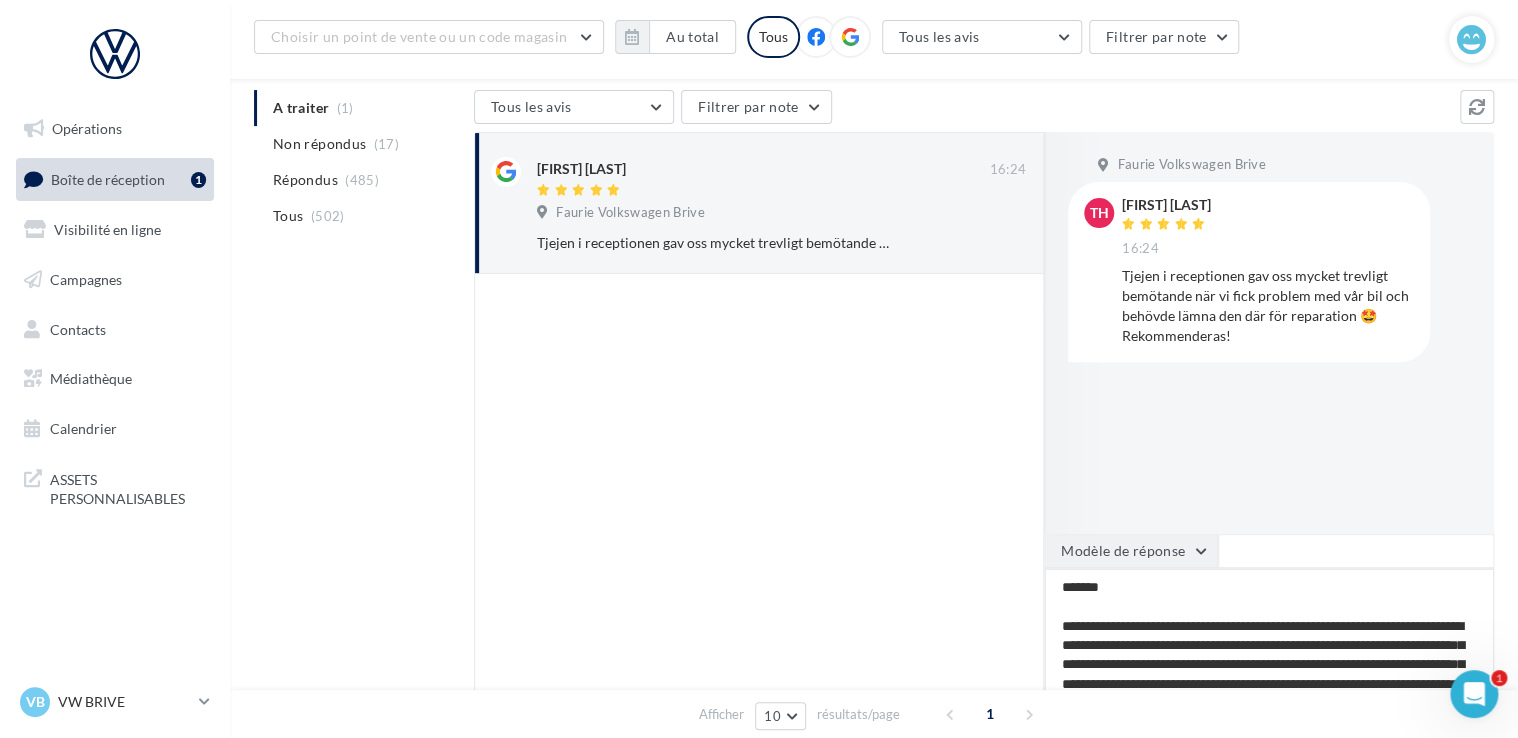 type on "**********" 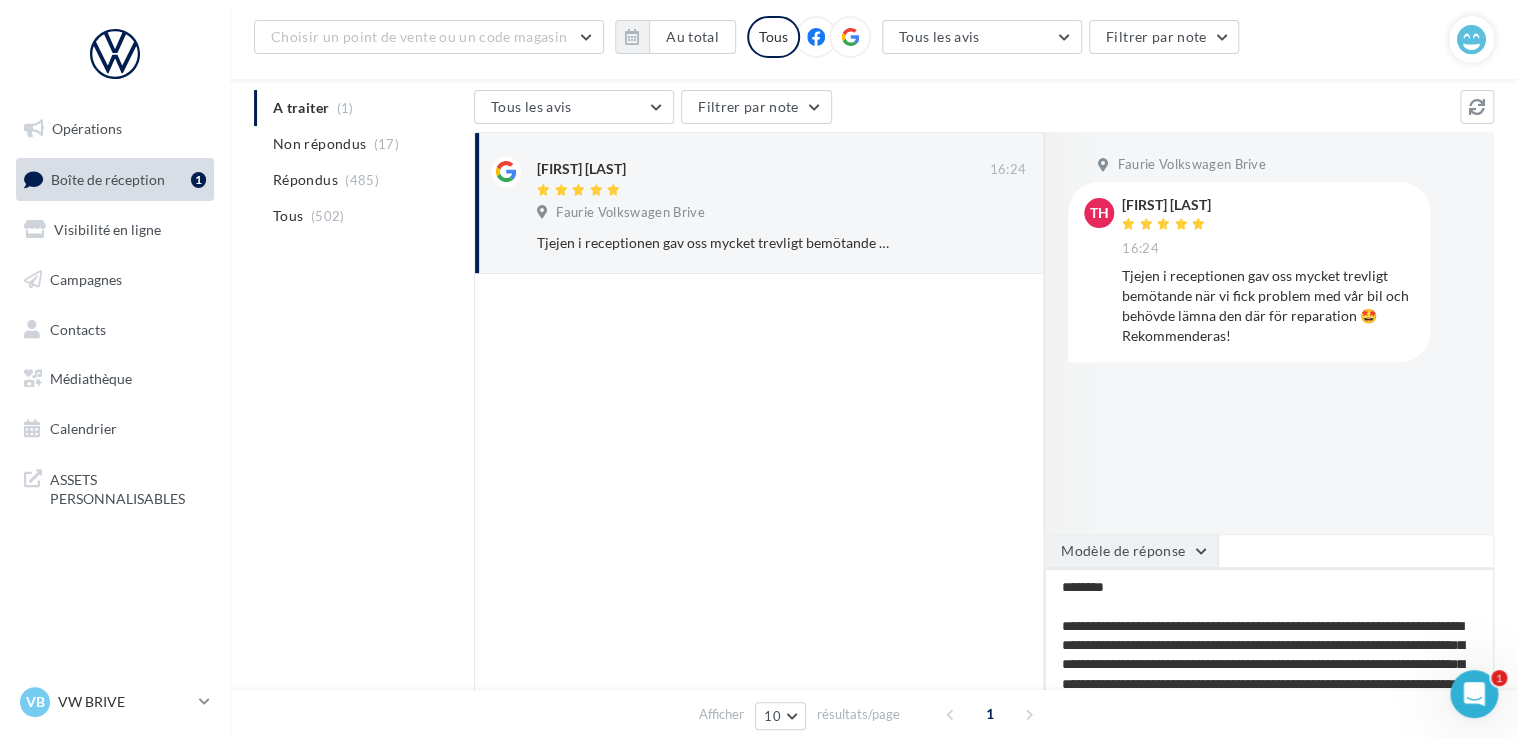 type on "**********" 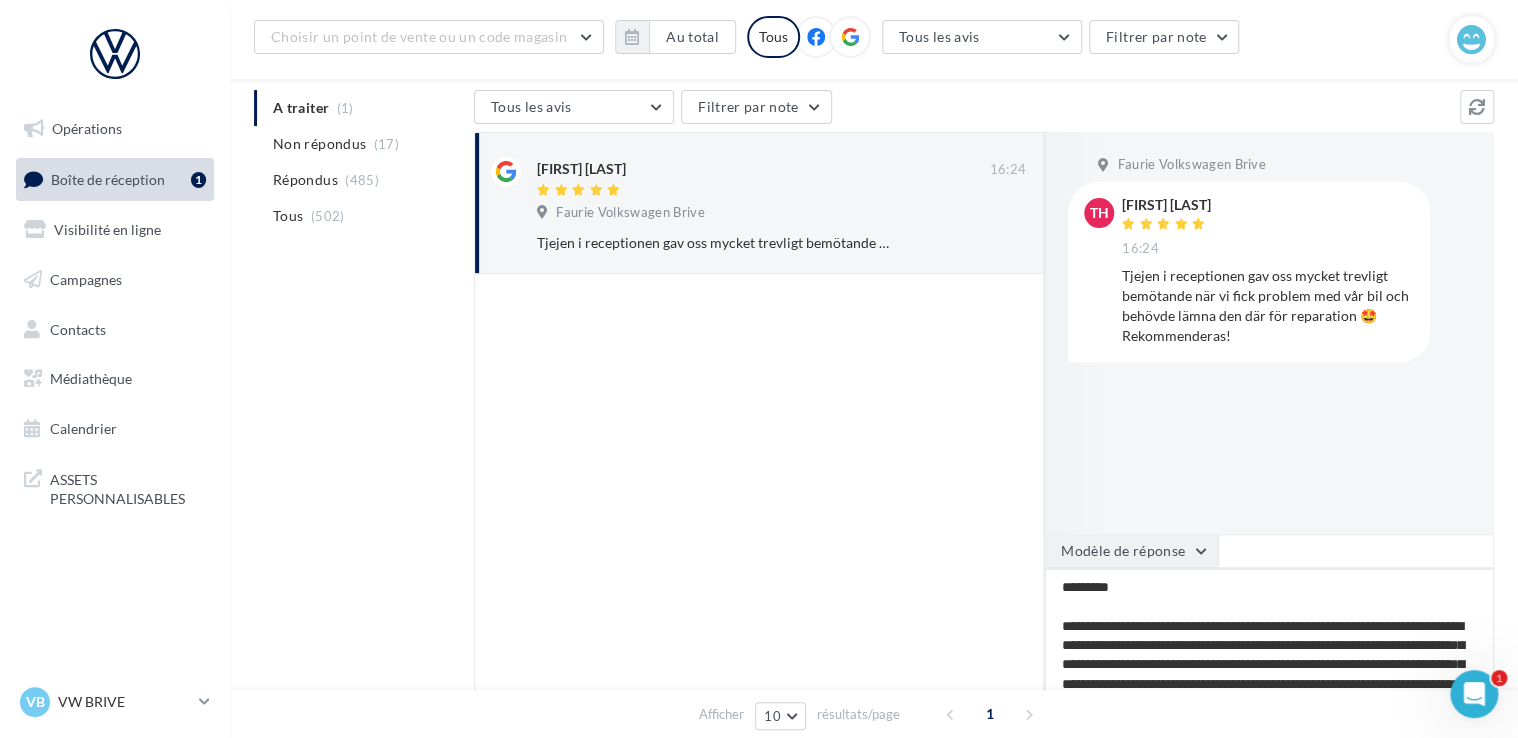 type on "**********" 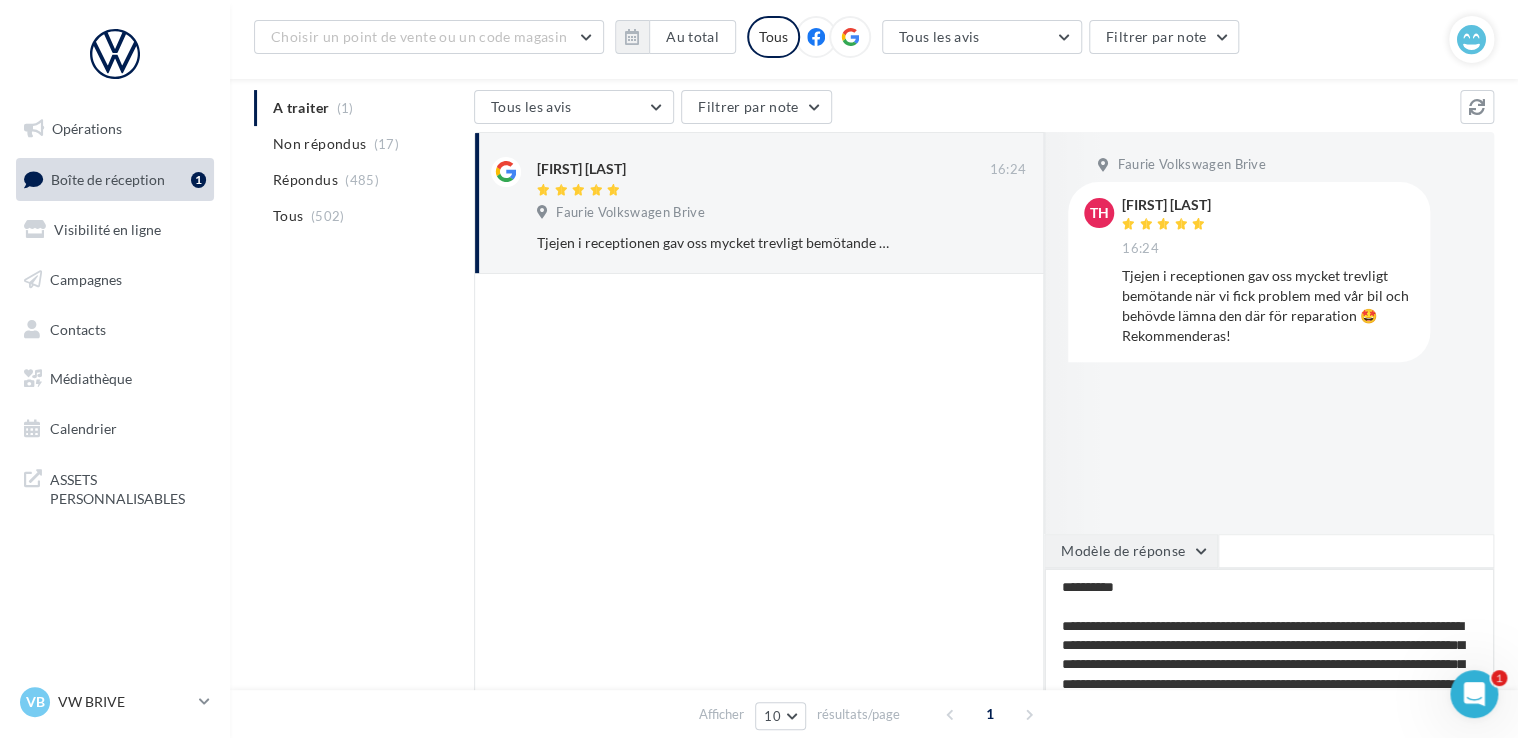 type on "**********" 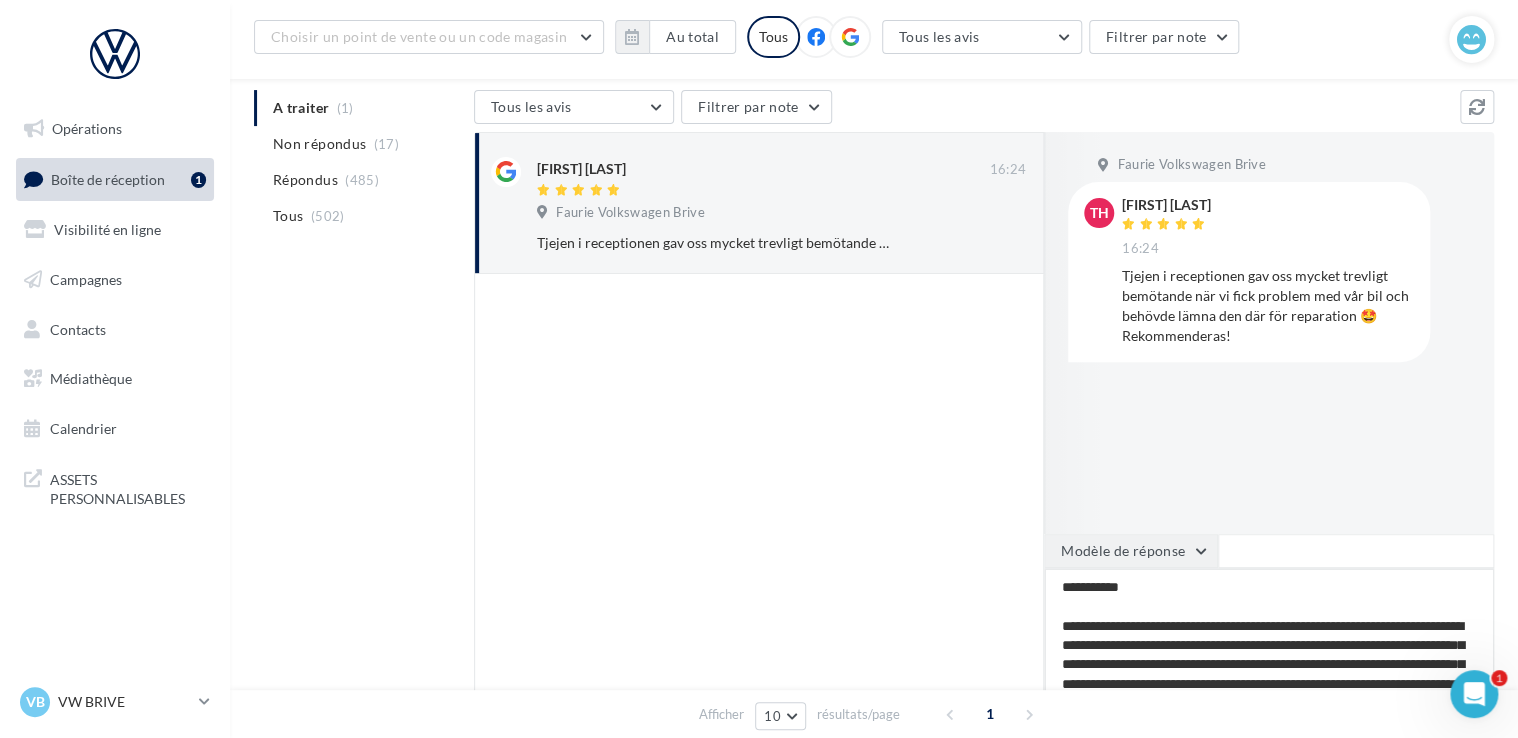 type on "**********" 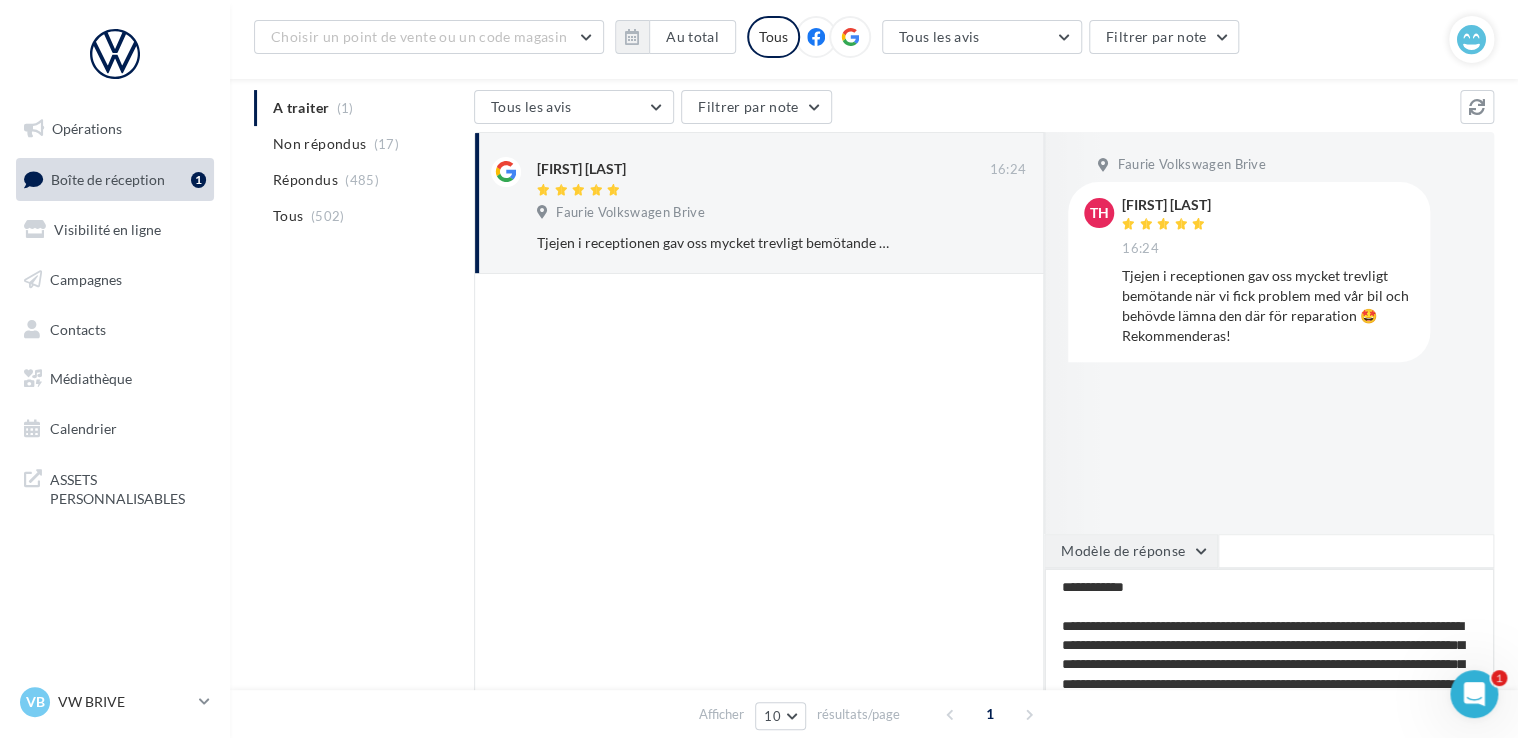 type on "**********" 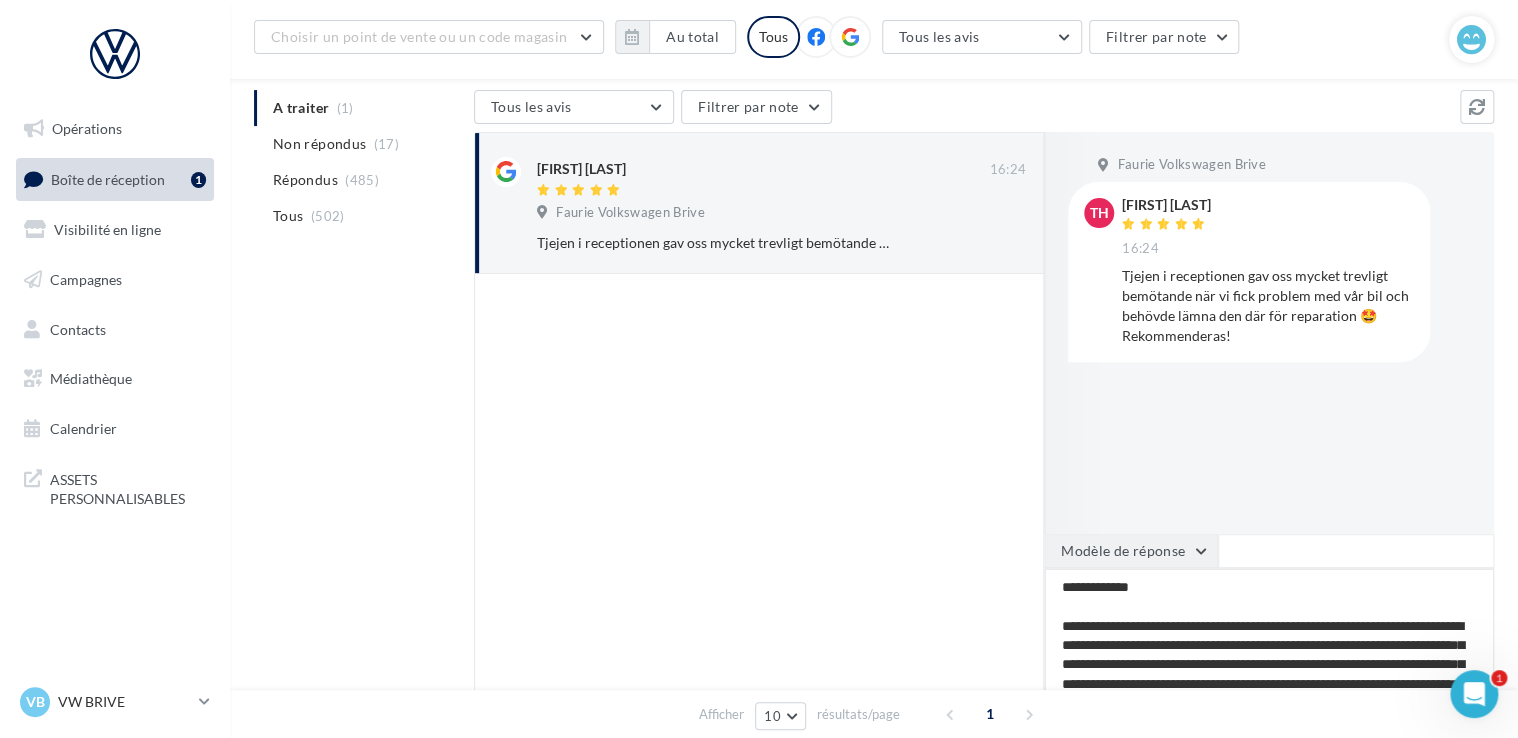 type on "**********" 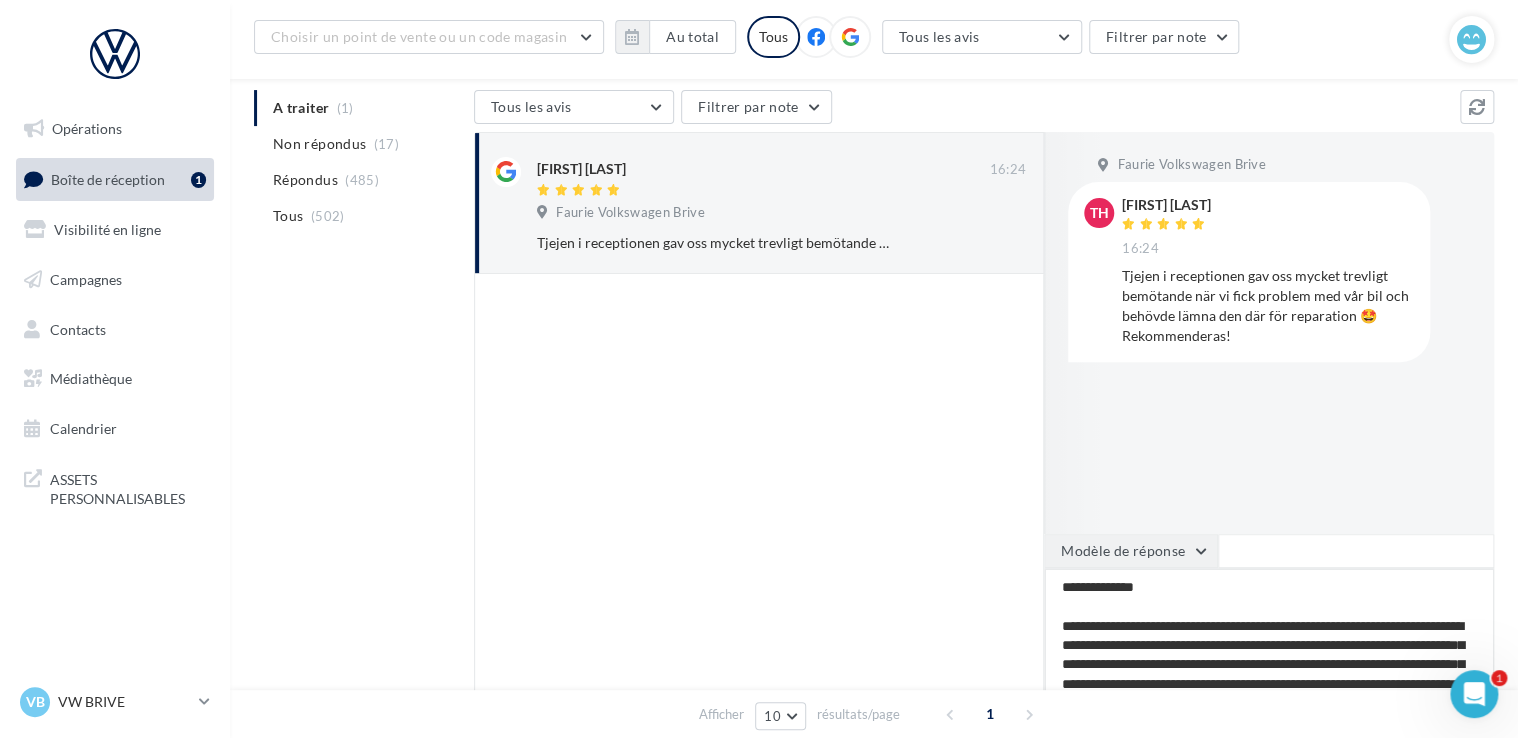 type on "**********" 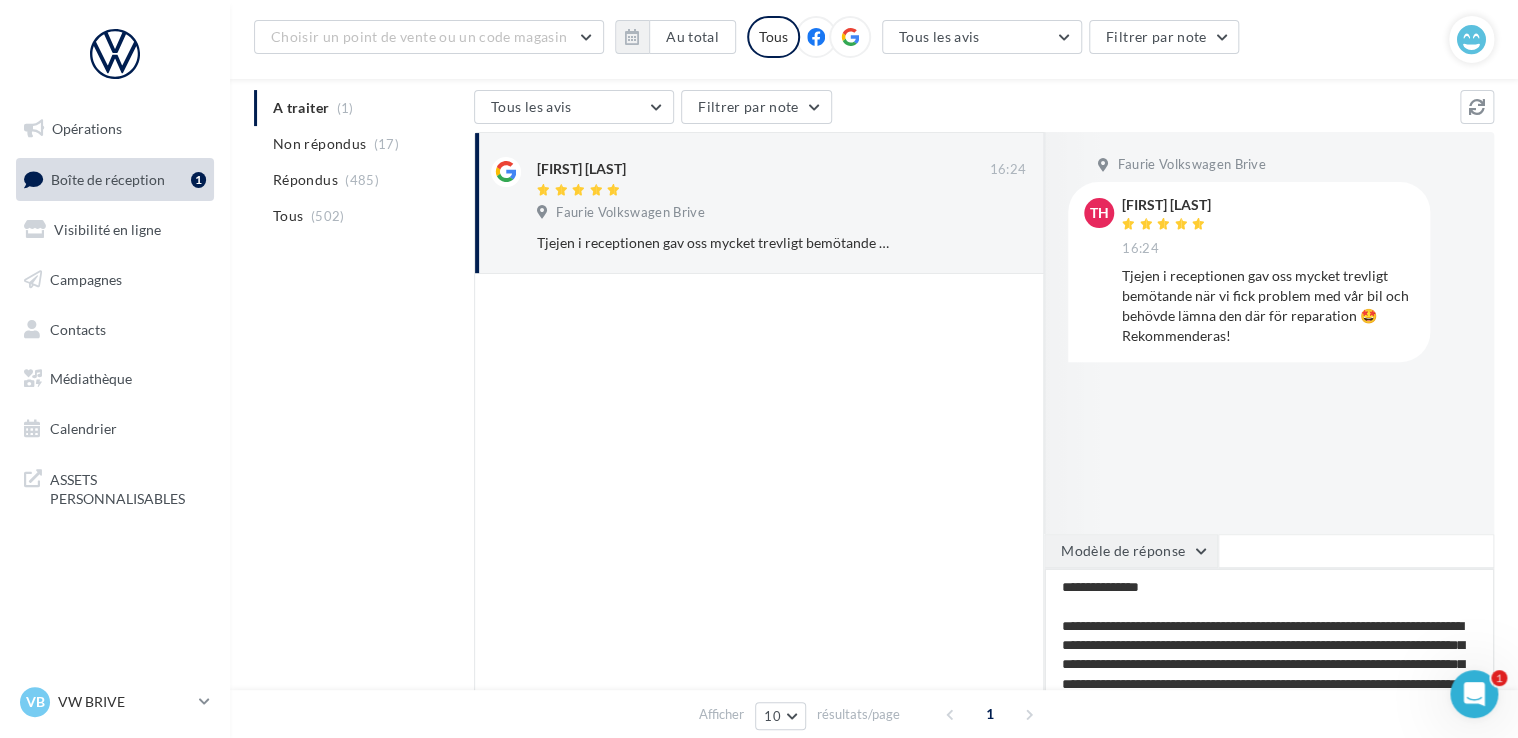 type on "**********" 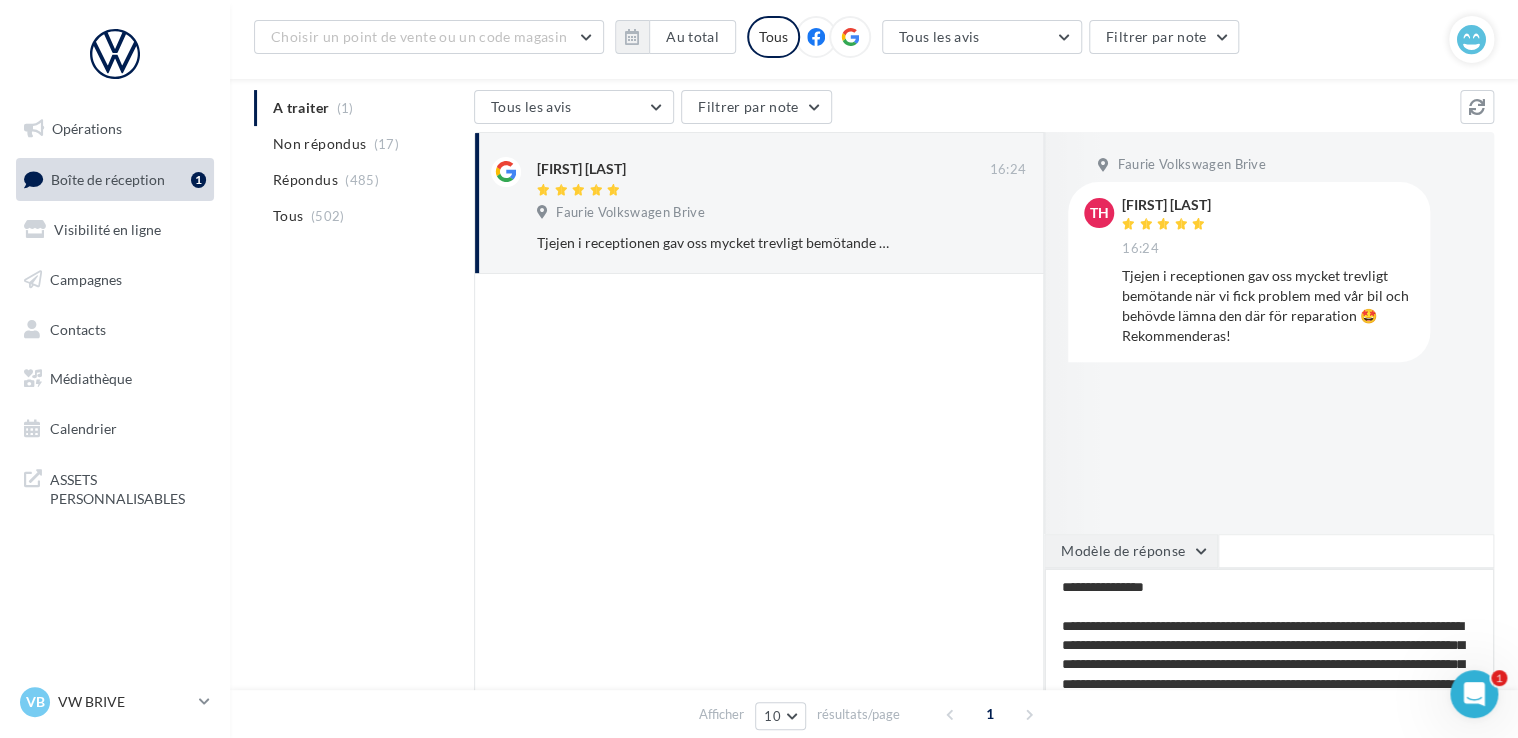 type on "**********" 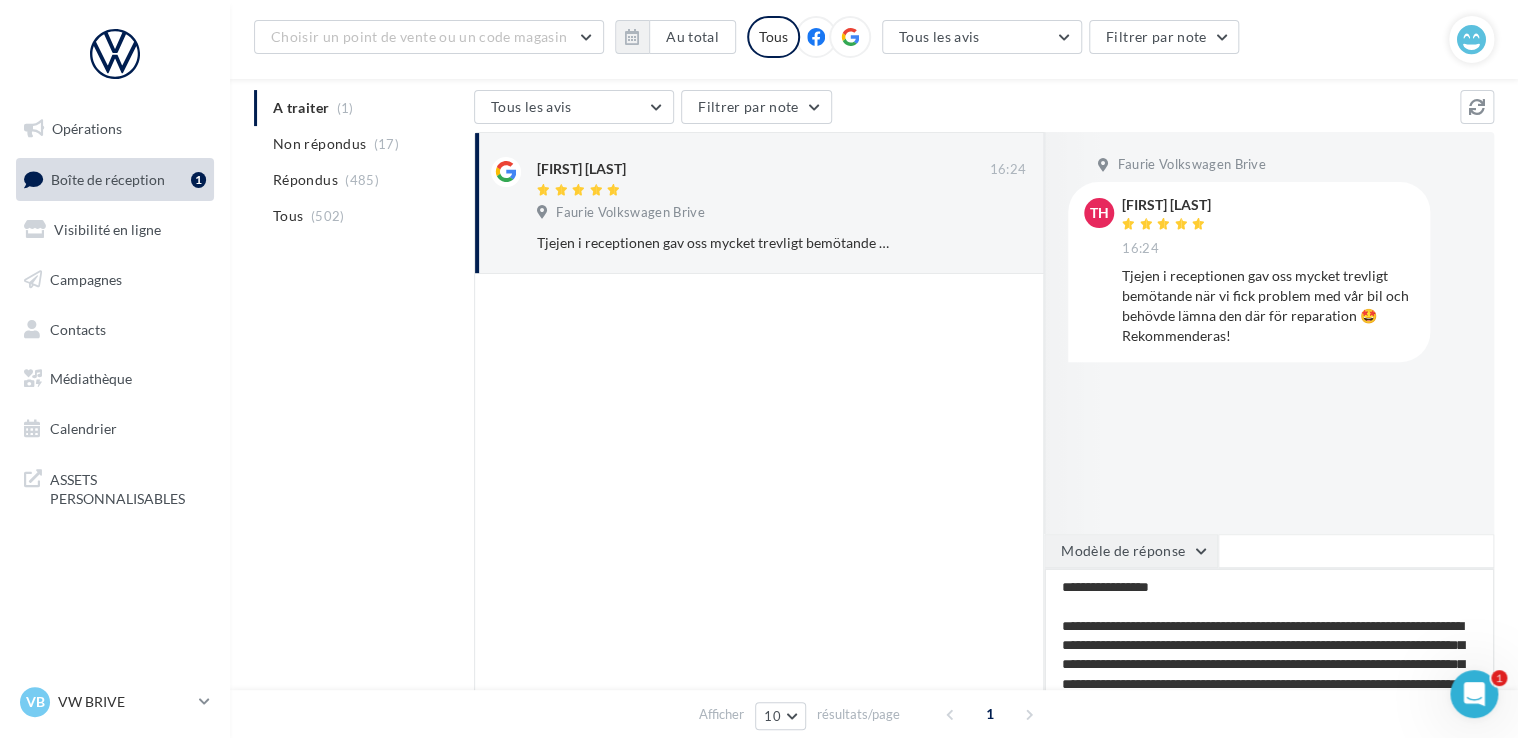 type on "**********" 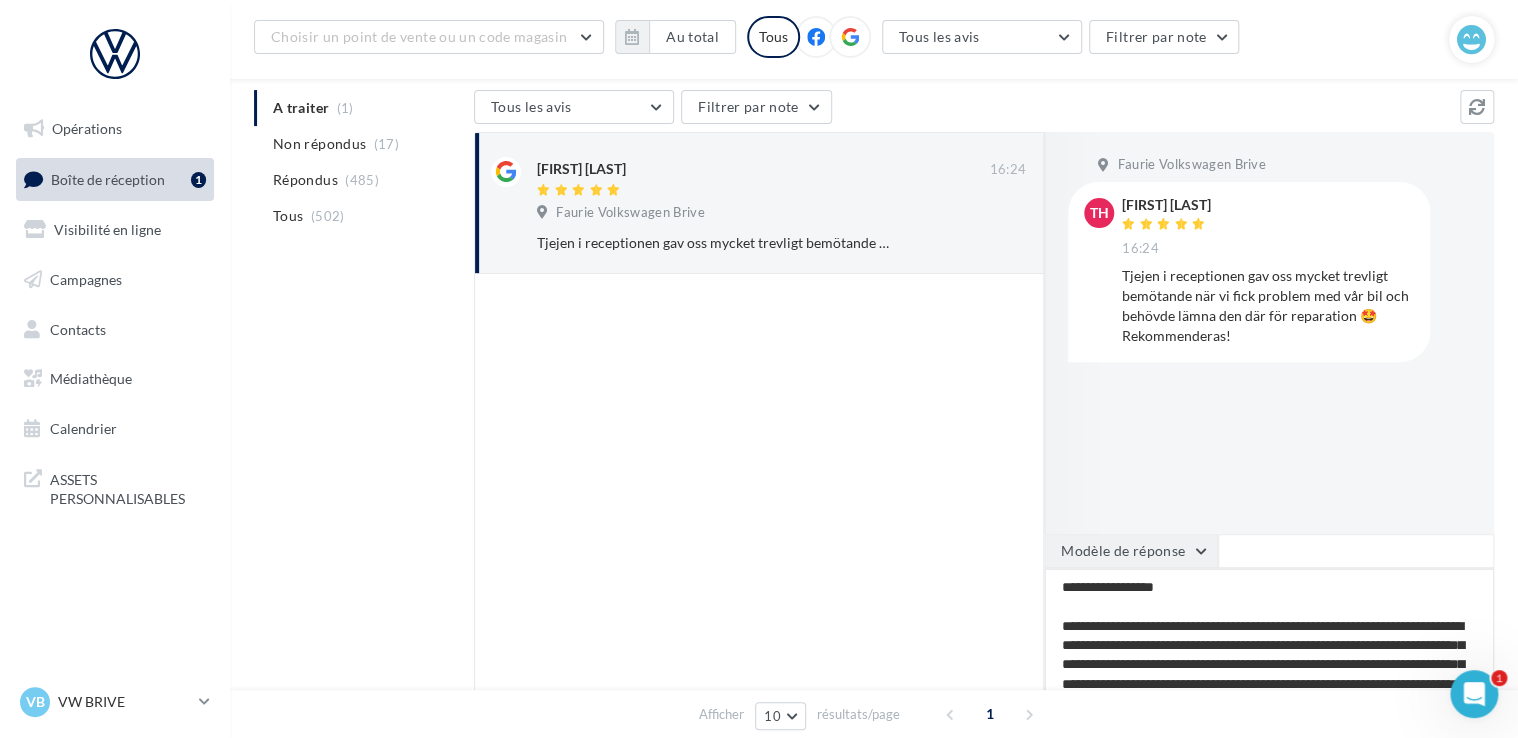 type on "**********" 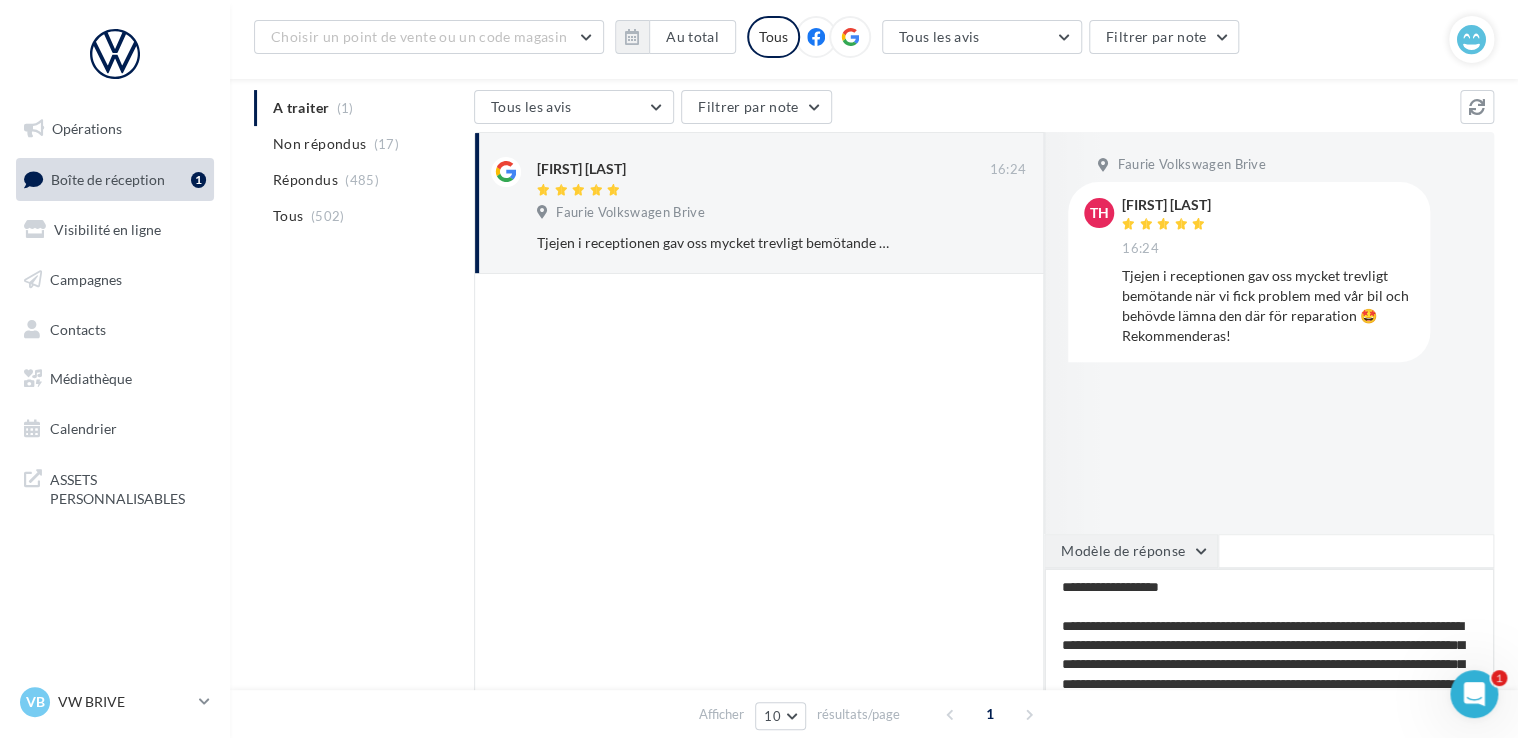 type on "**********" 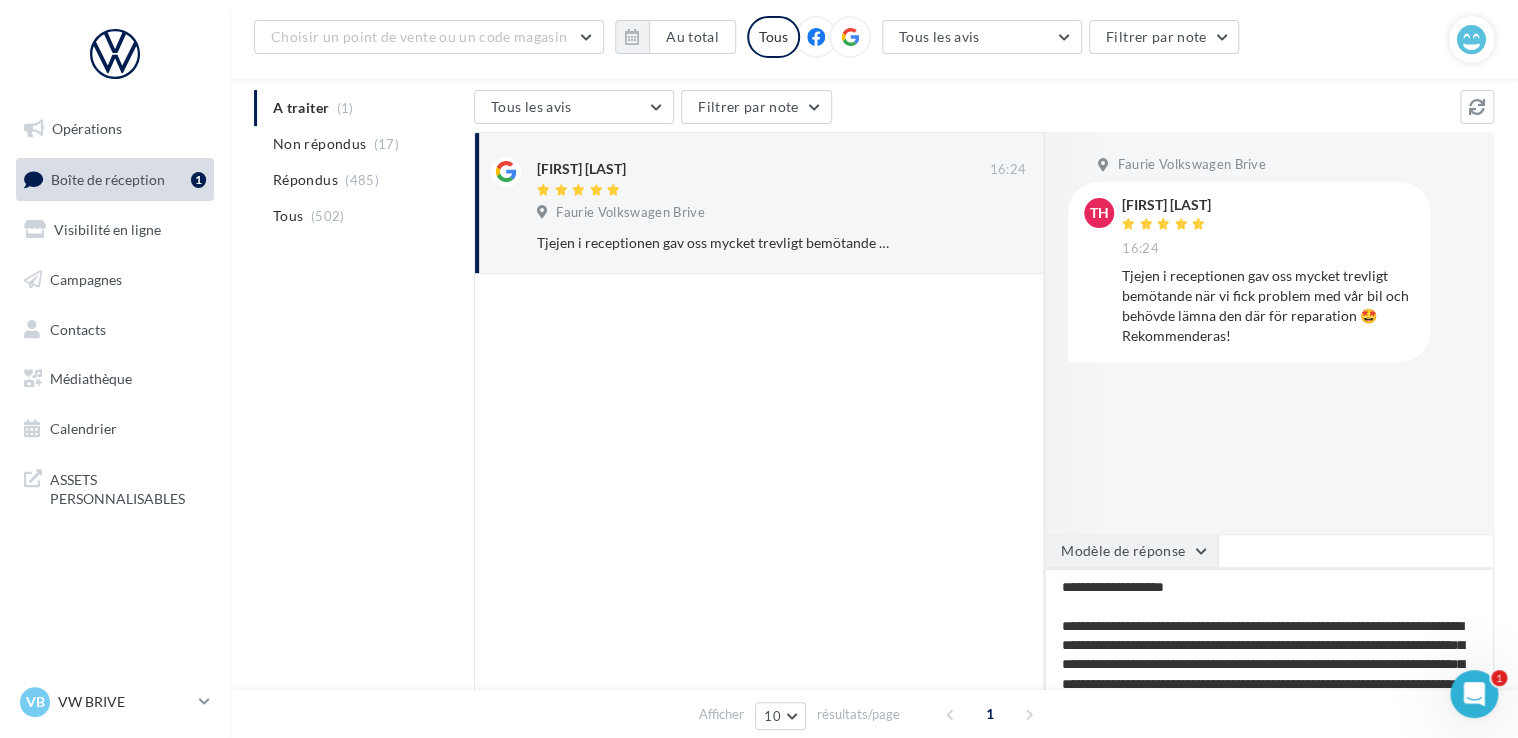 type on "**********" 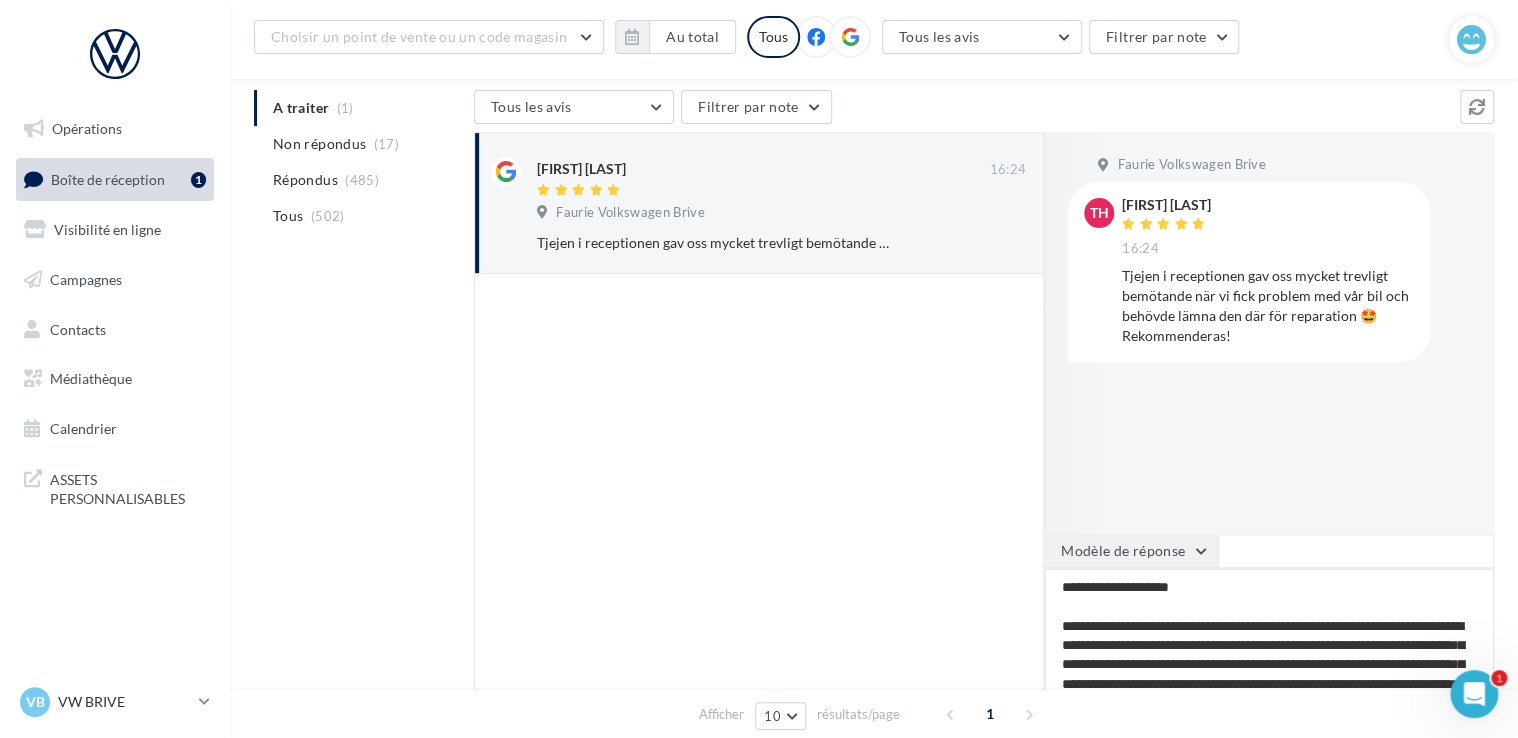 type on "**********" 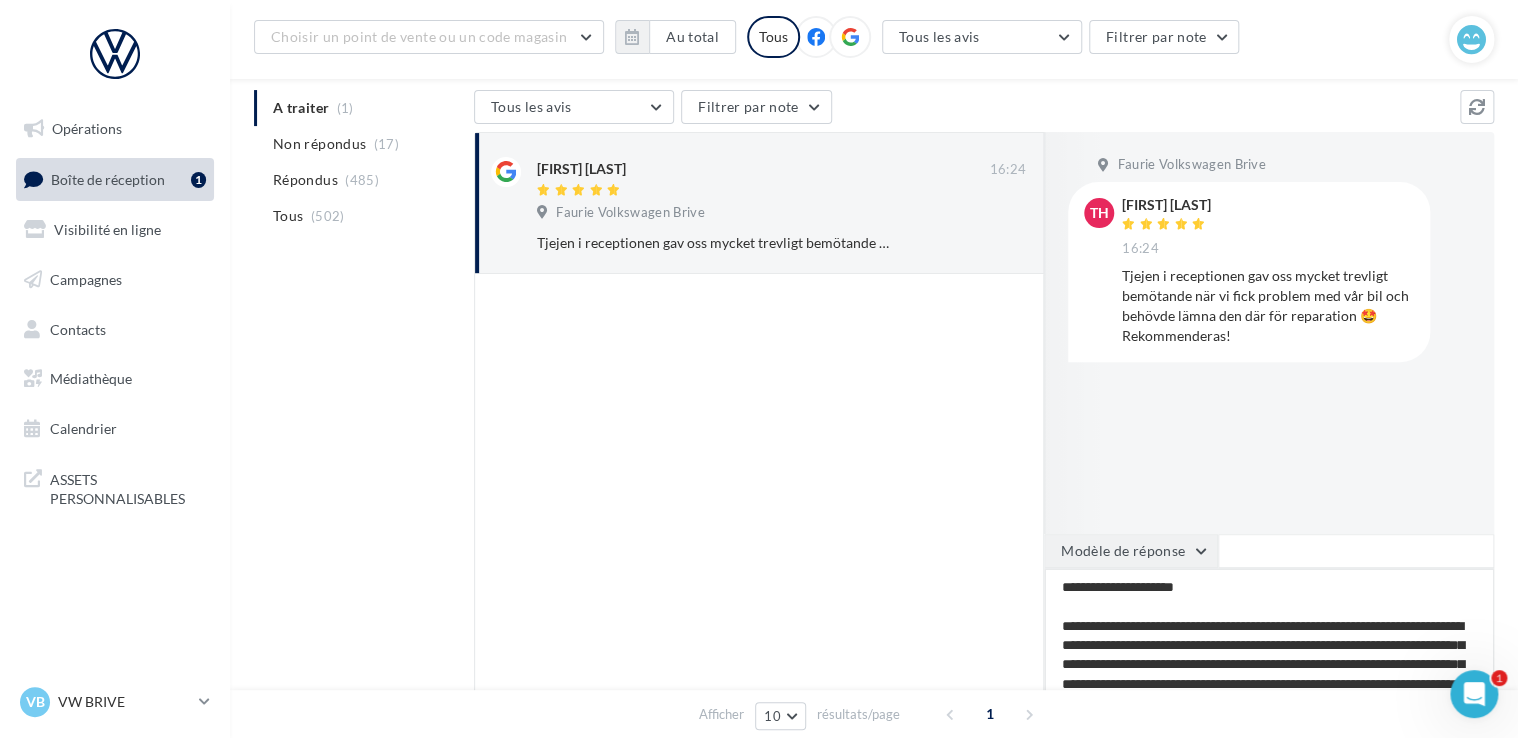 type on "**********" 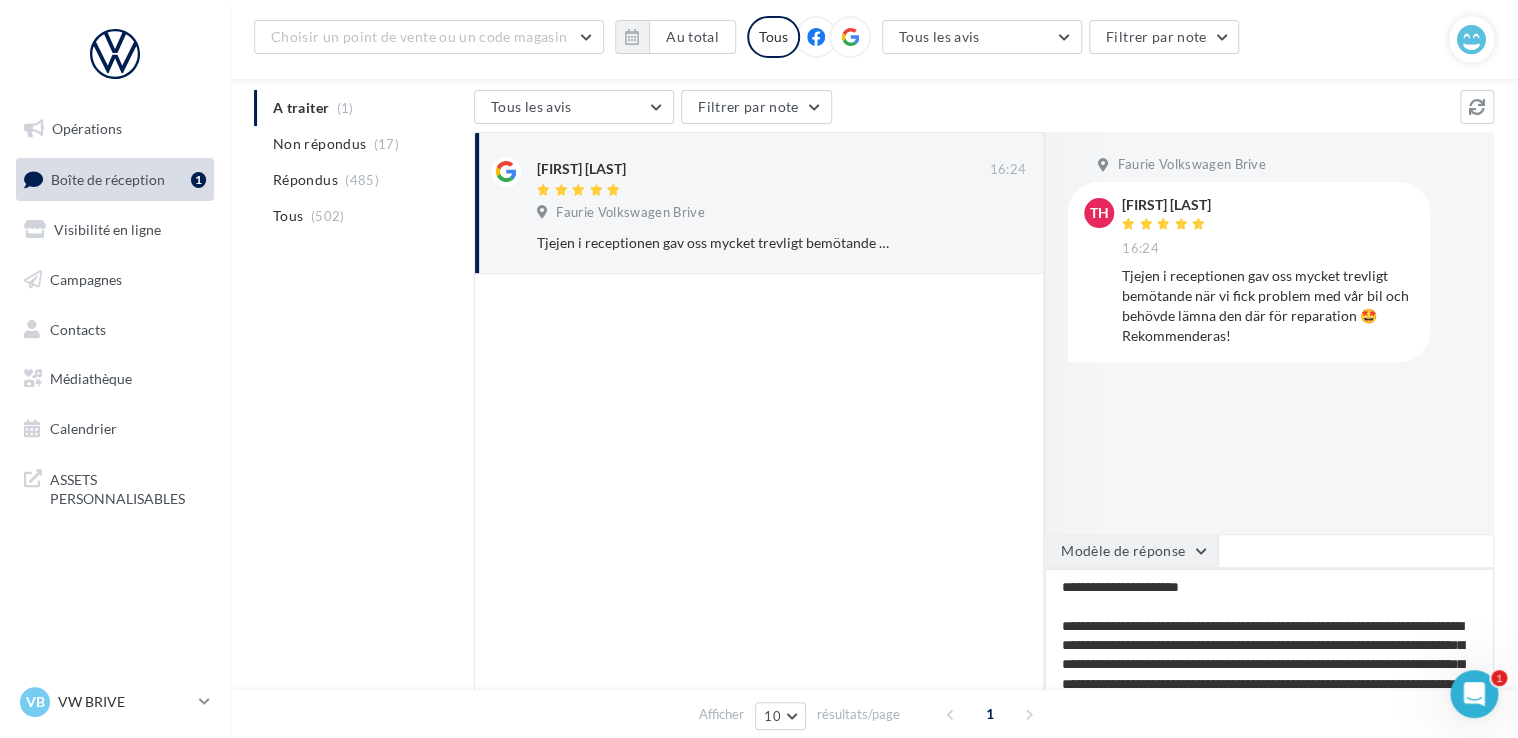 type on "**********" 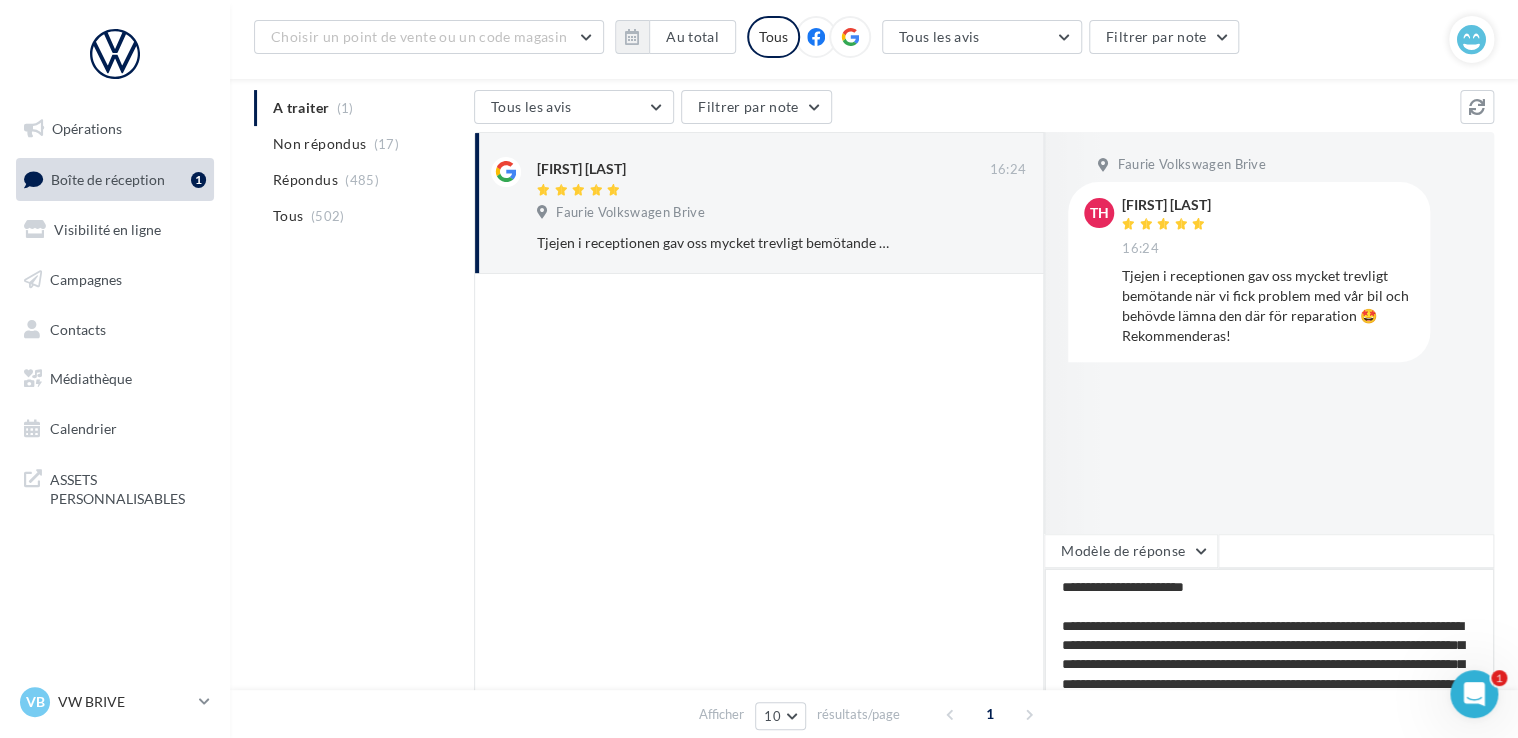 drag, startPoint x: 1259, startPoint y: 609, endPoint x: 1271, endPoint y: 610, distance: 12.0415945 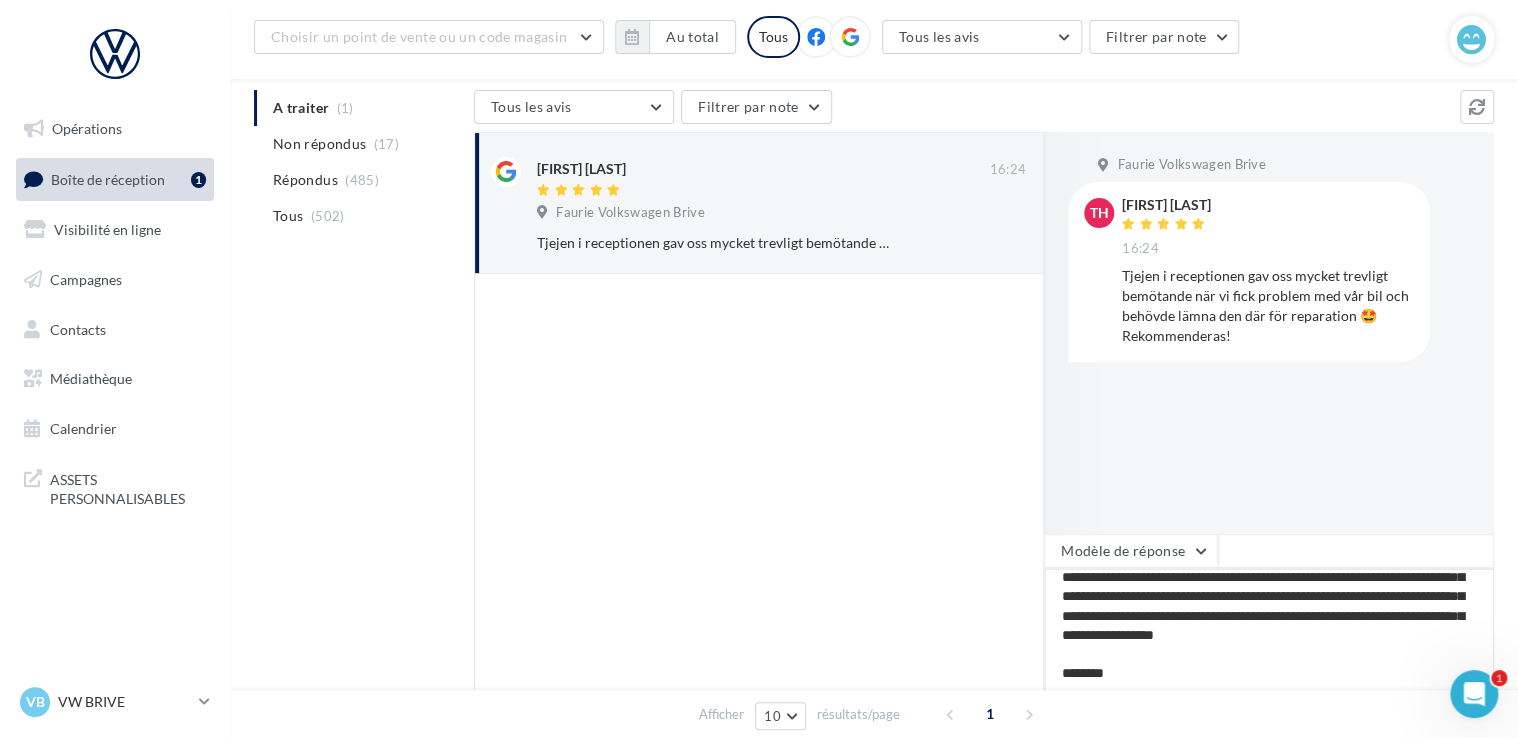 scroll, scrollTop: 88, scrollLeft: 0, axis: vertical 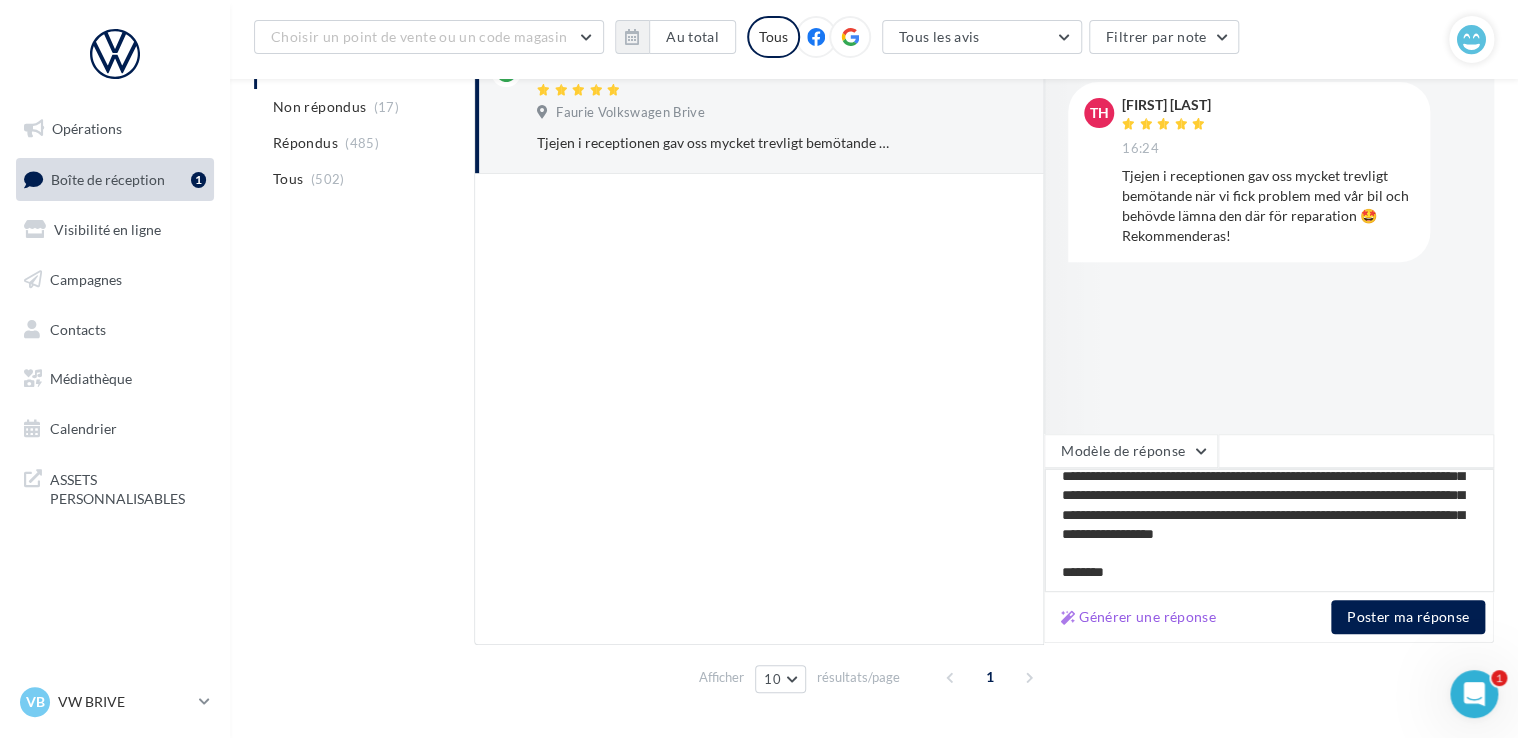 click on "**********" at bounding box center (1269, 530) 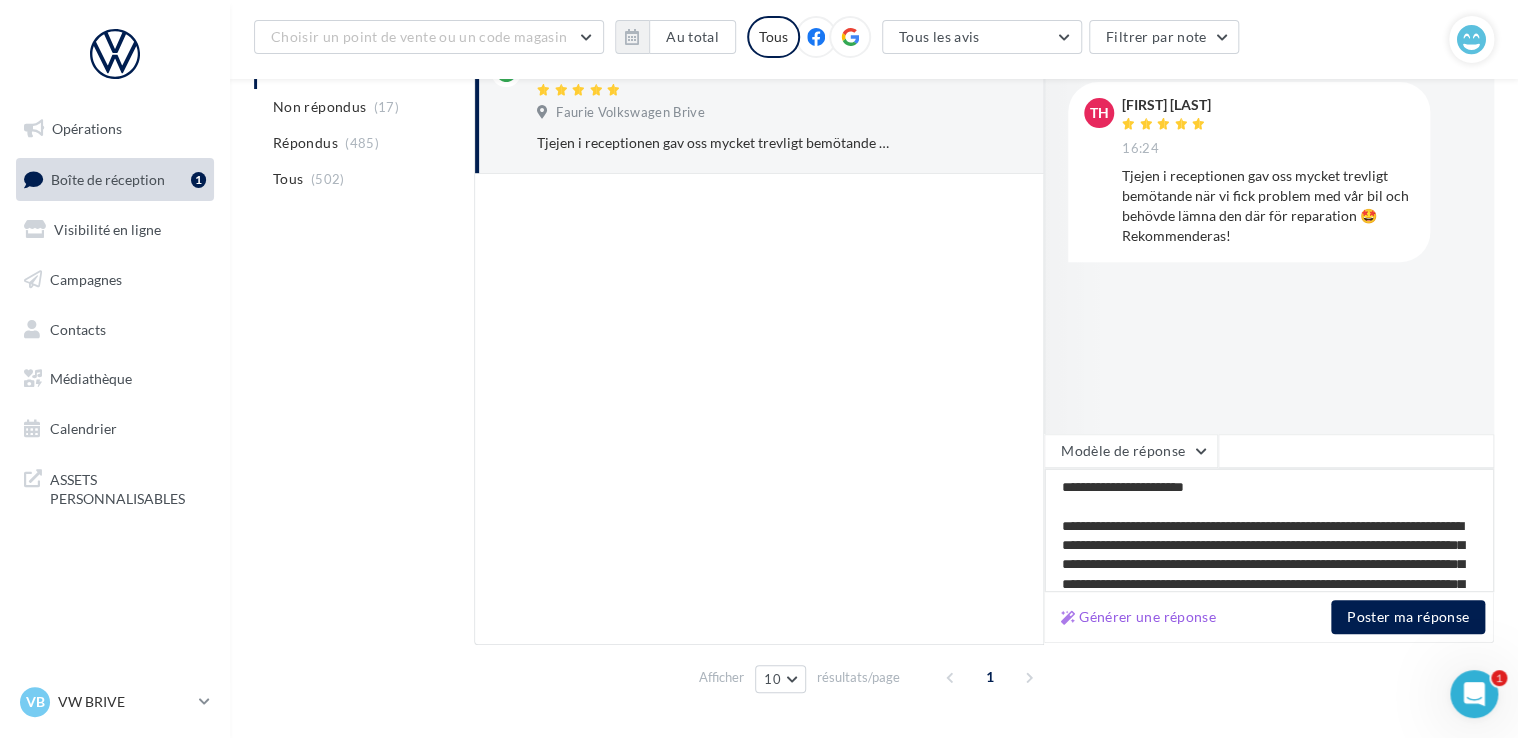 scroll, scrollTop: 88, scrollLeft: 0, axis: vertical 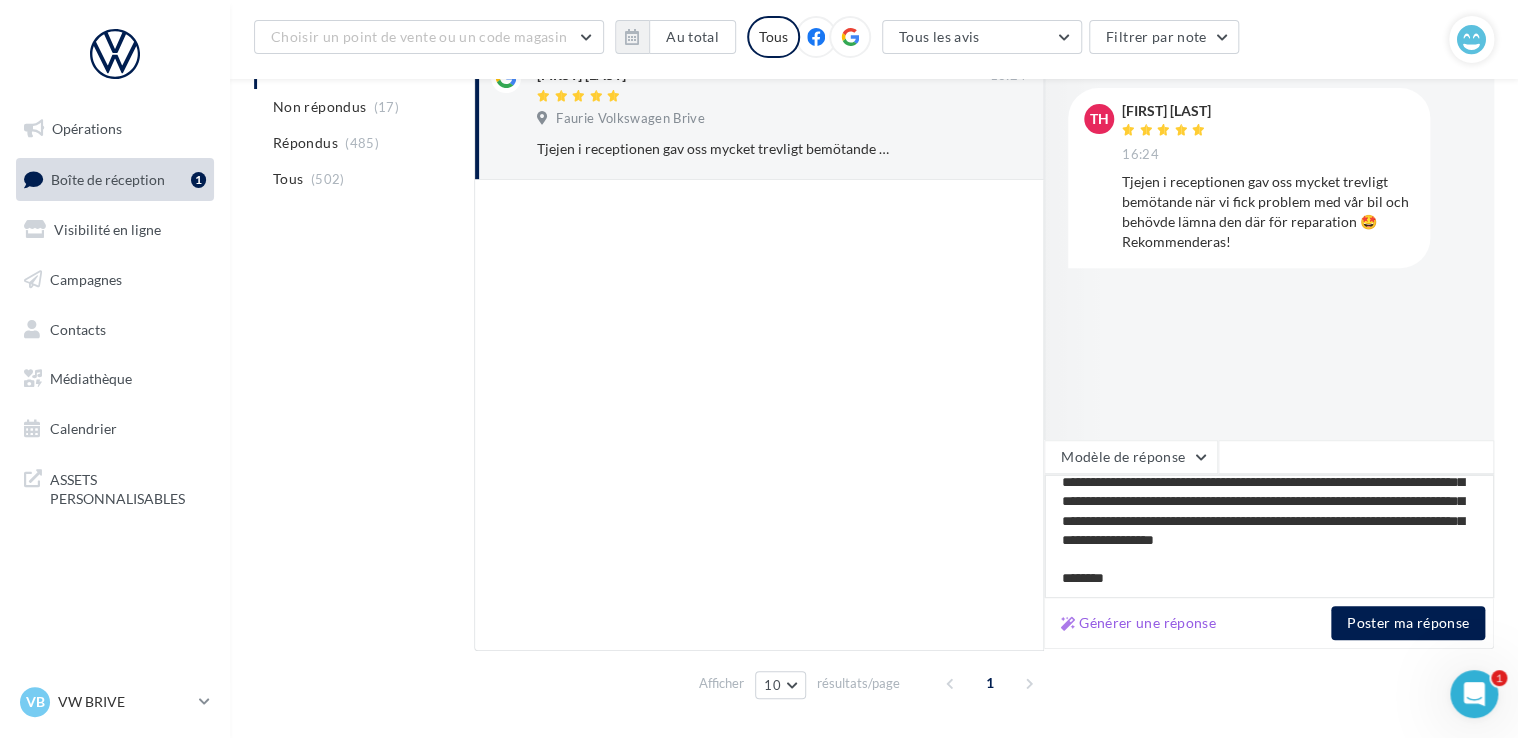 type on "**********" 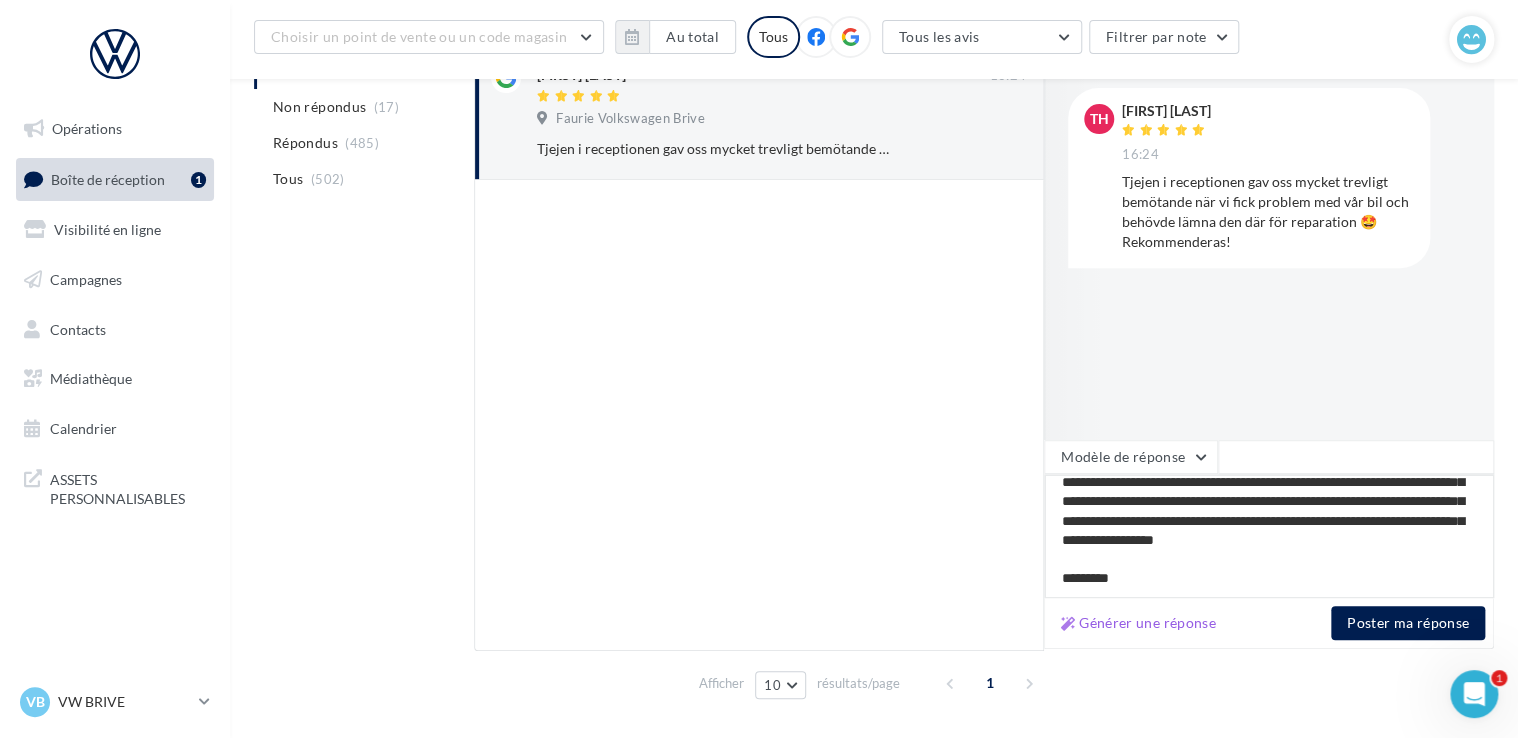 type on "**********" 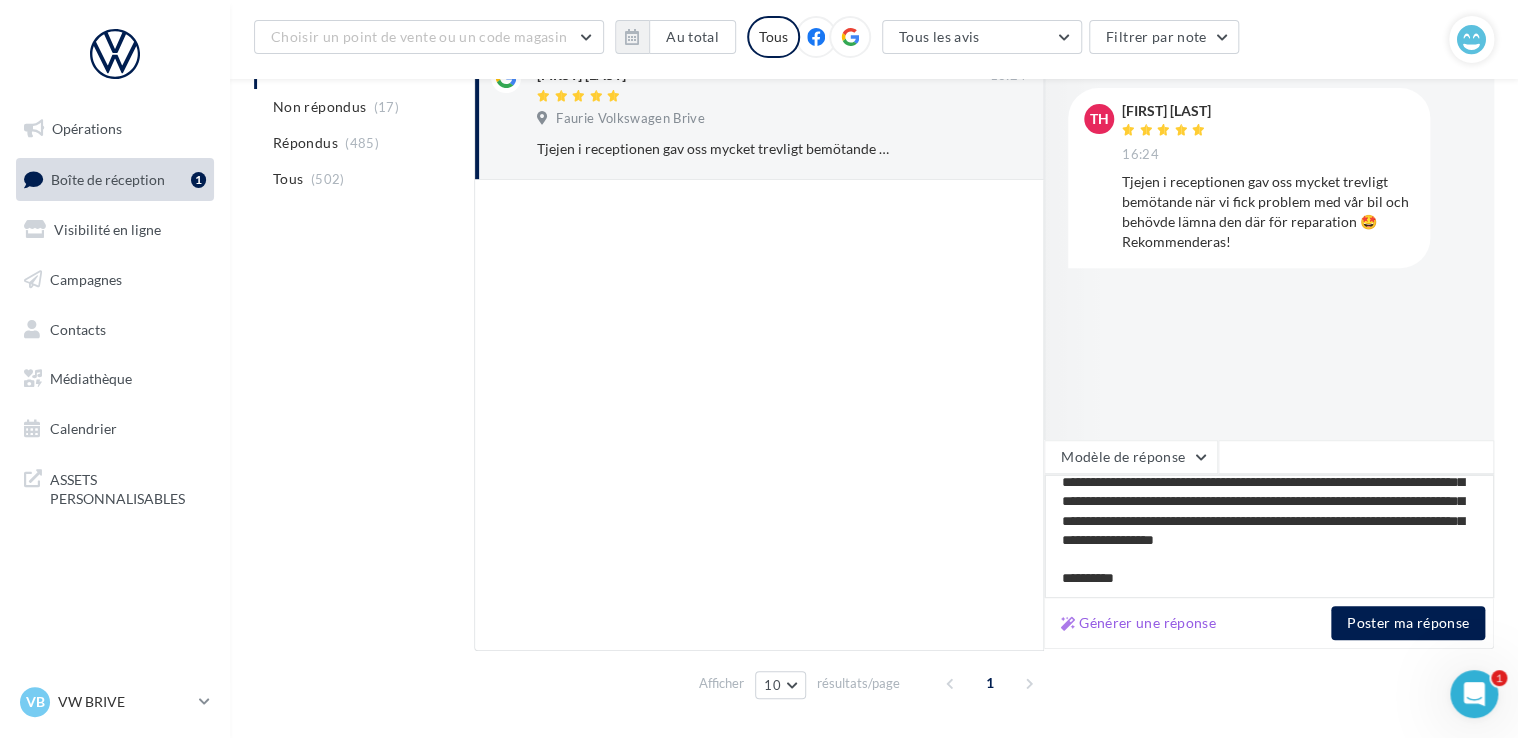 type on "**********" 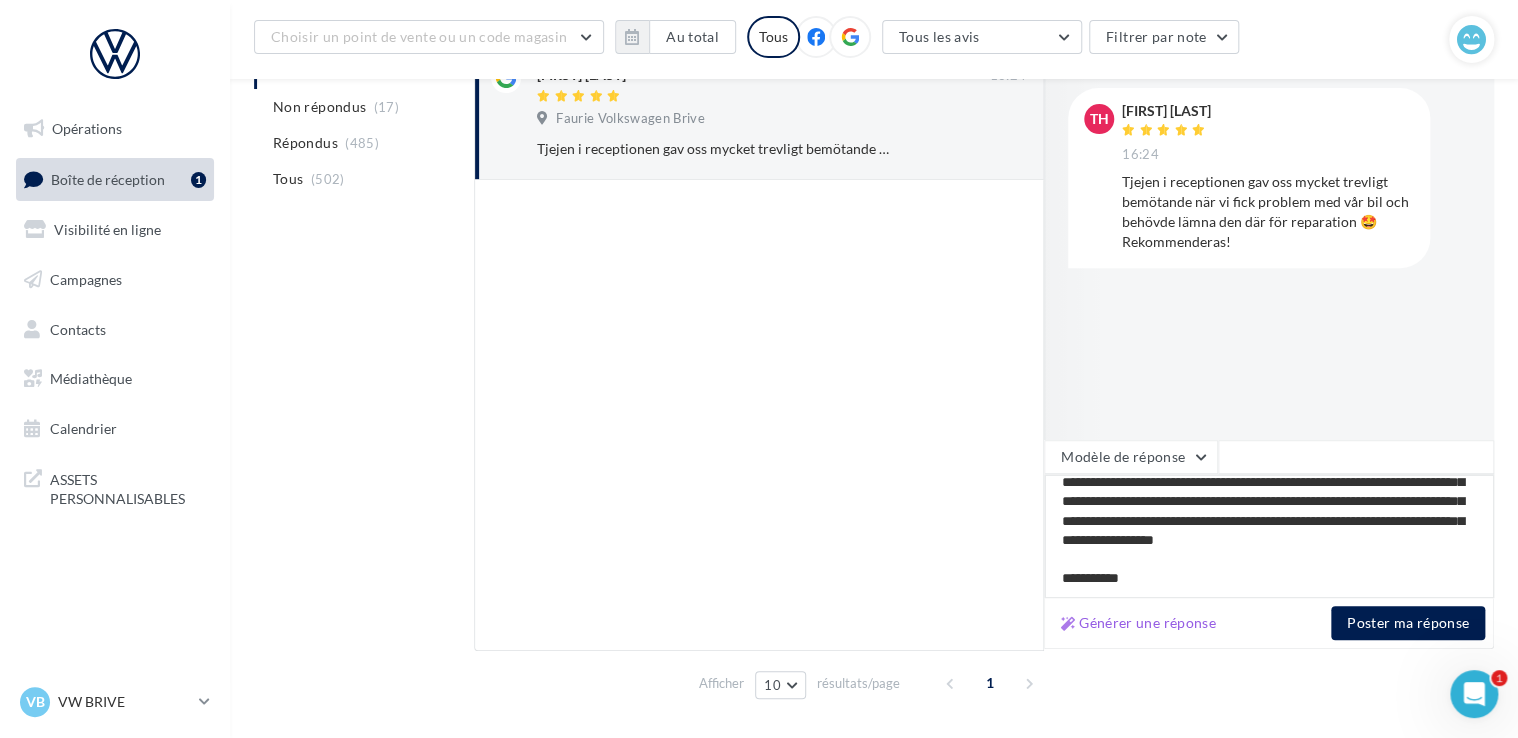 type on "**********" 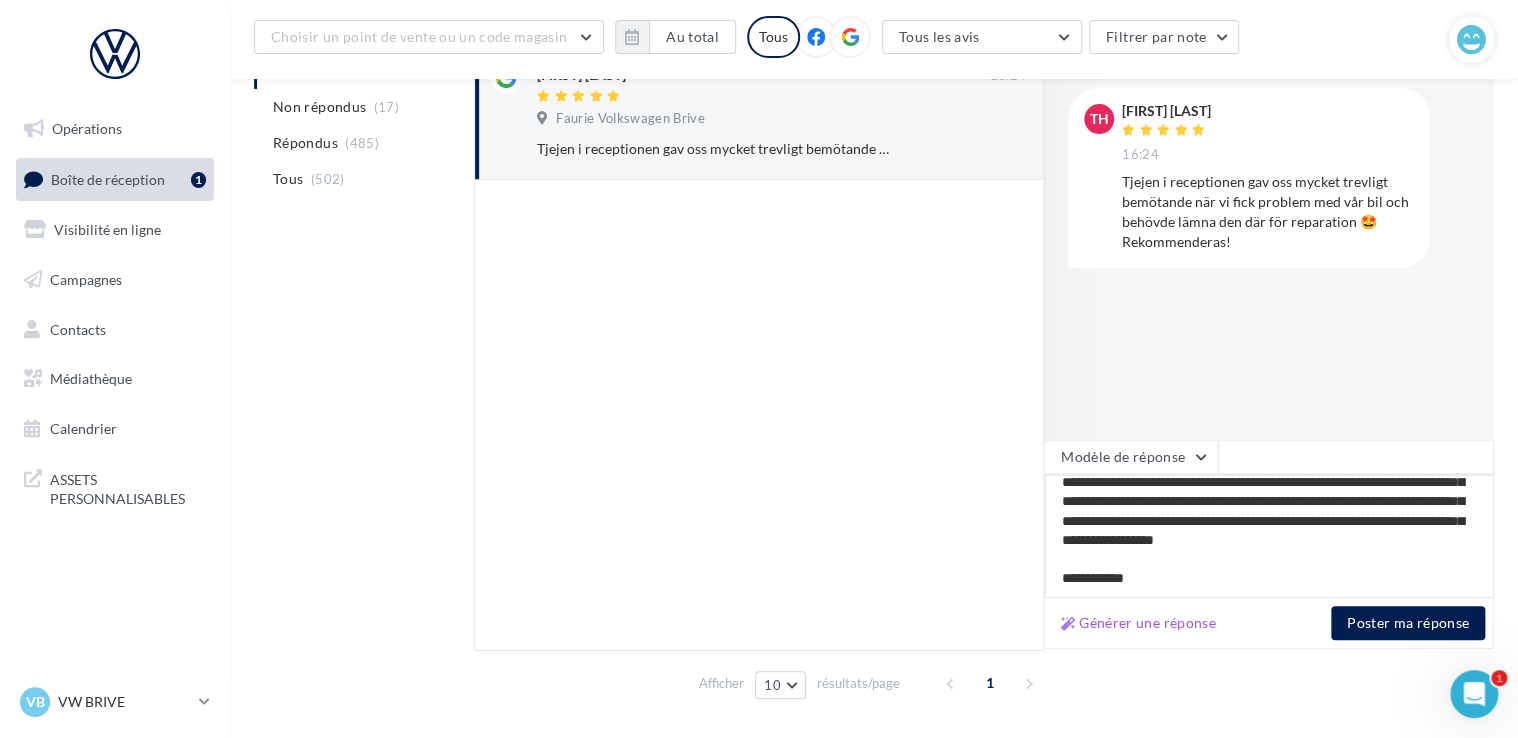 type on "**********" 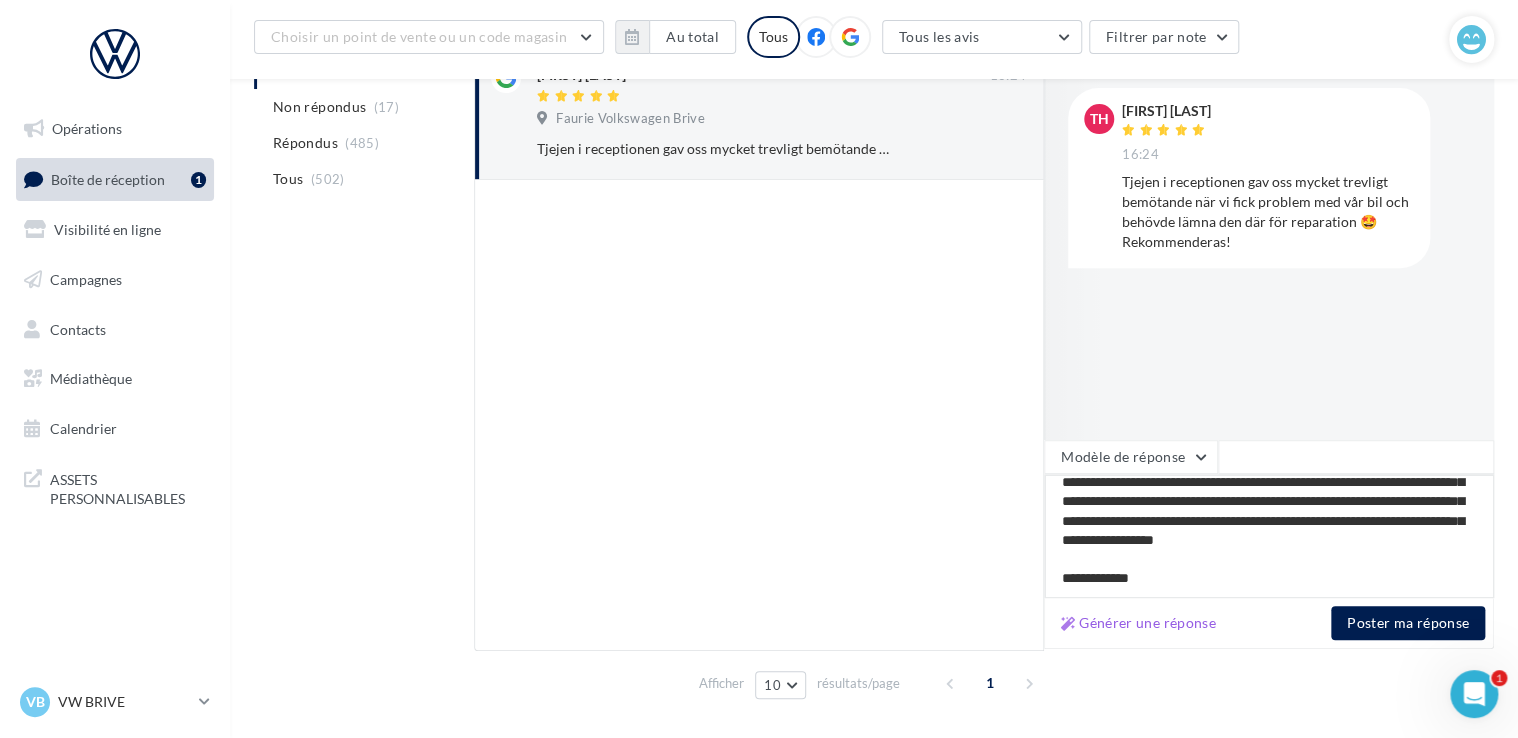 type on "**********" 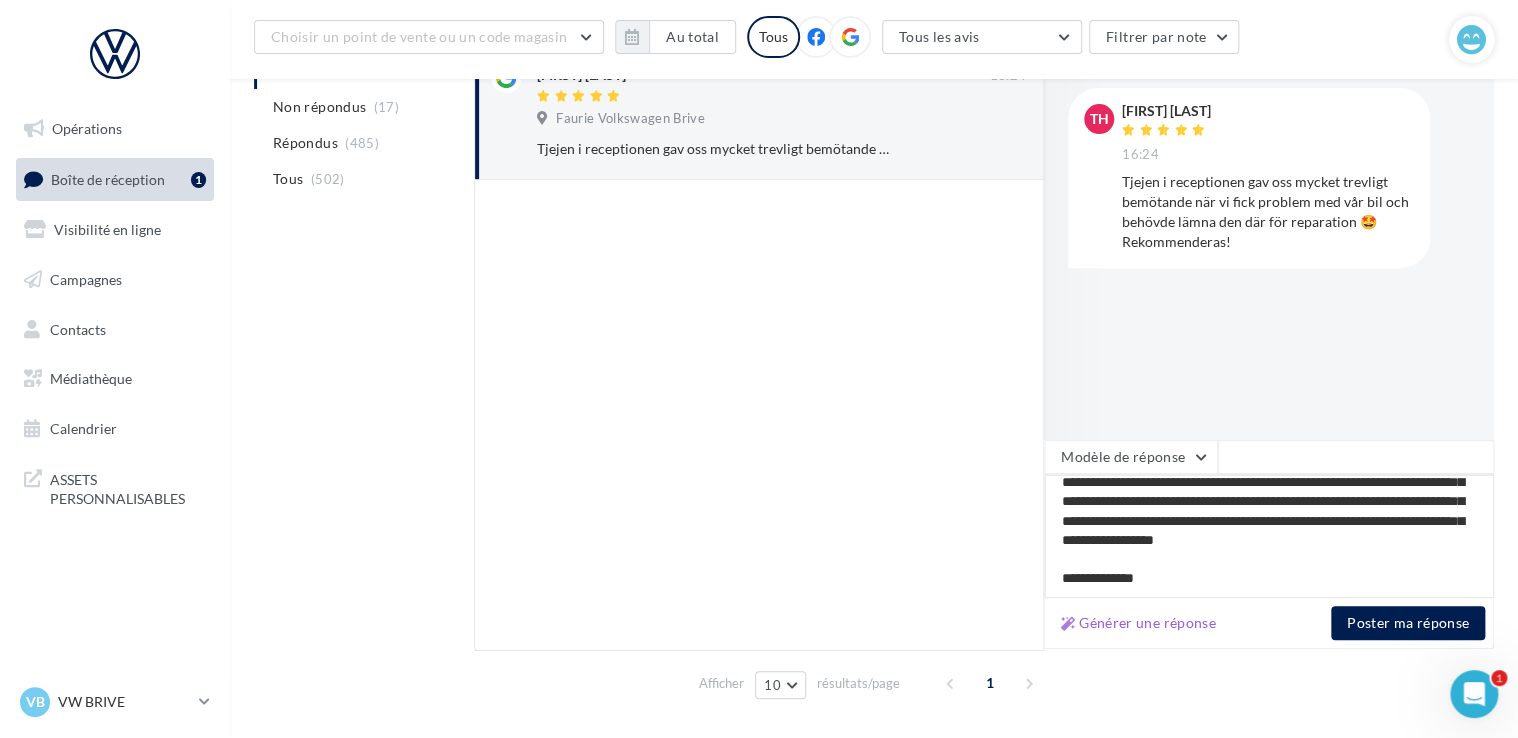 type on "**********" 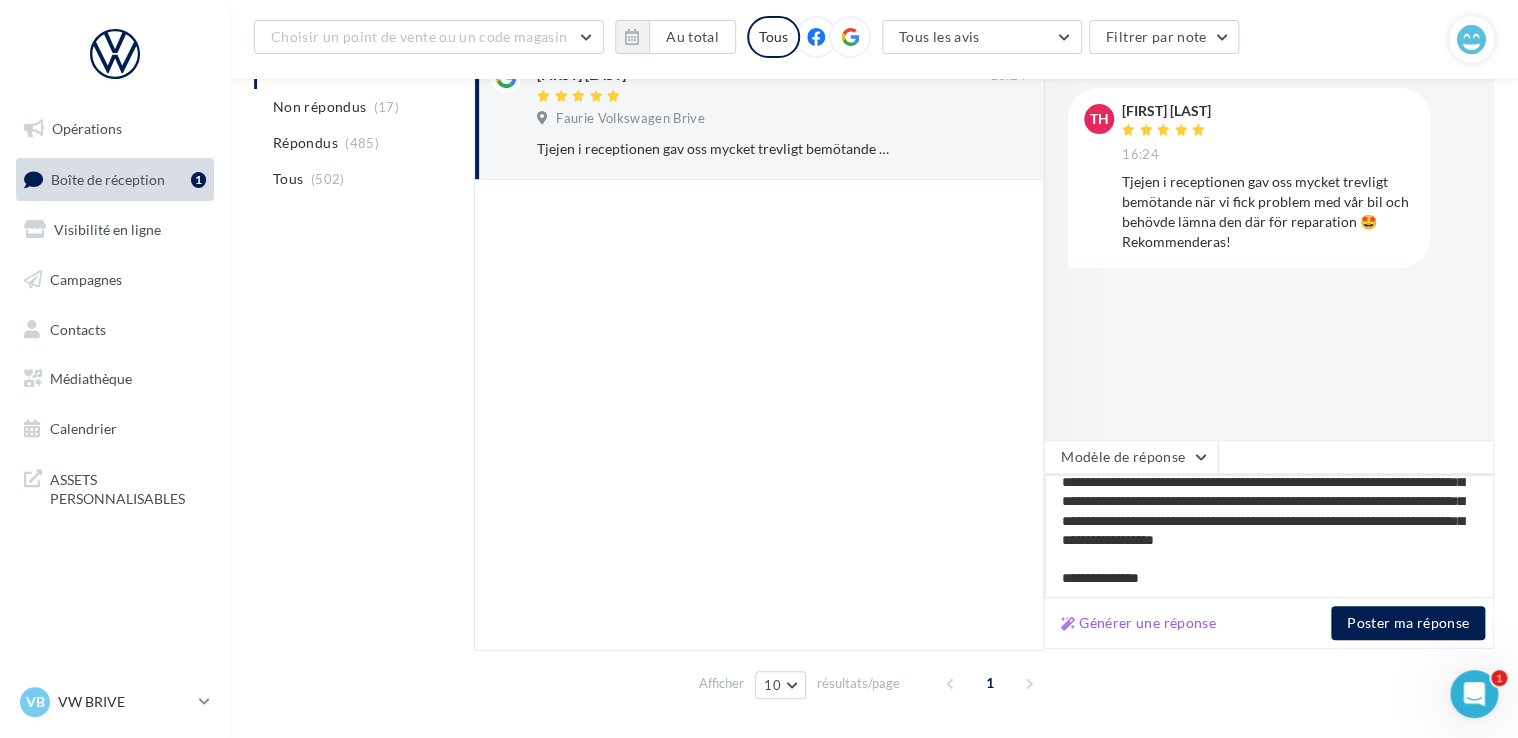 type on "**********" 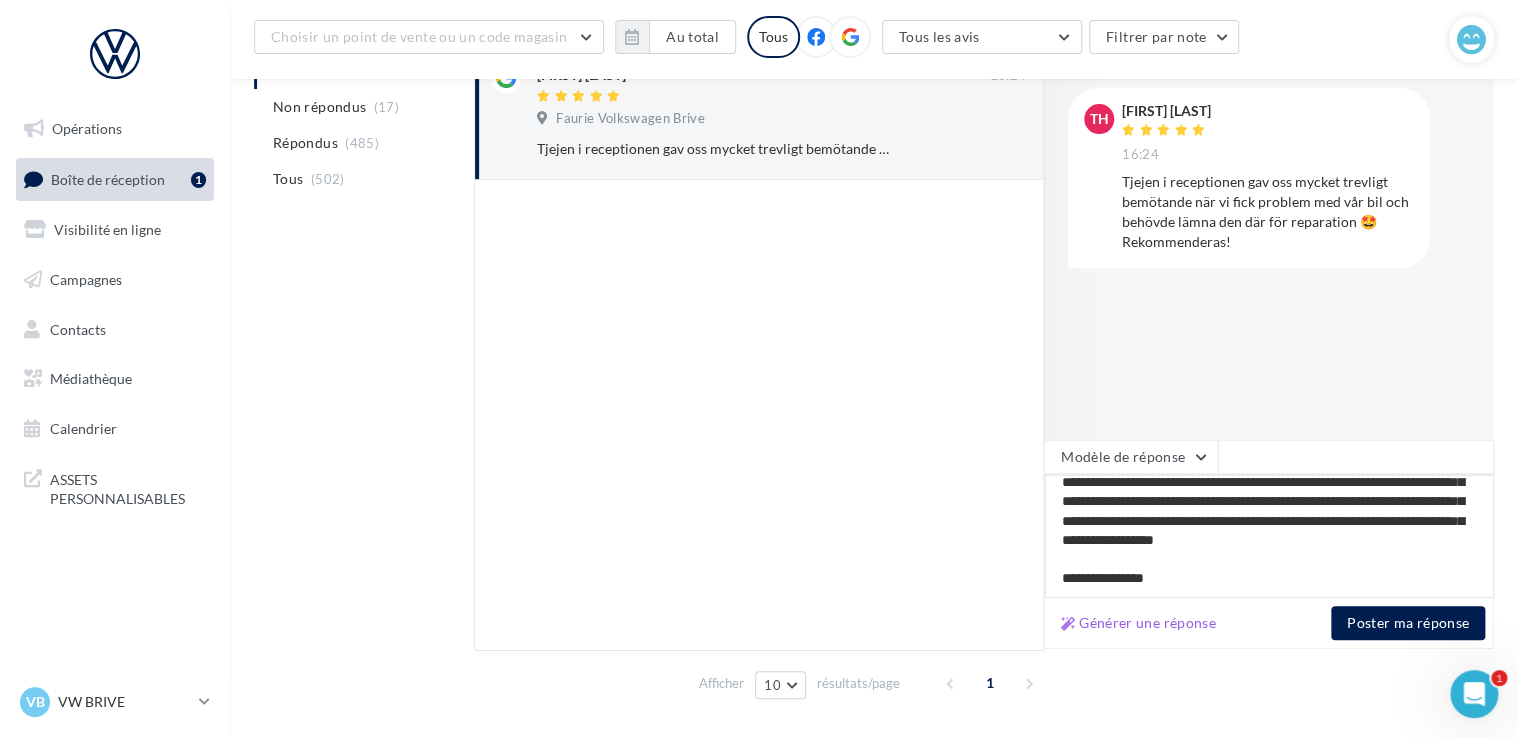 type on "**********" 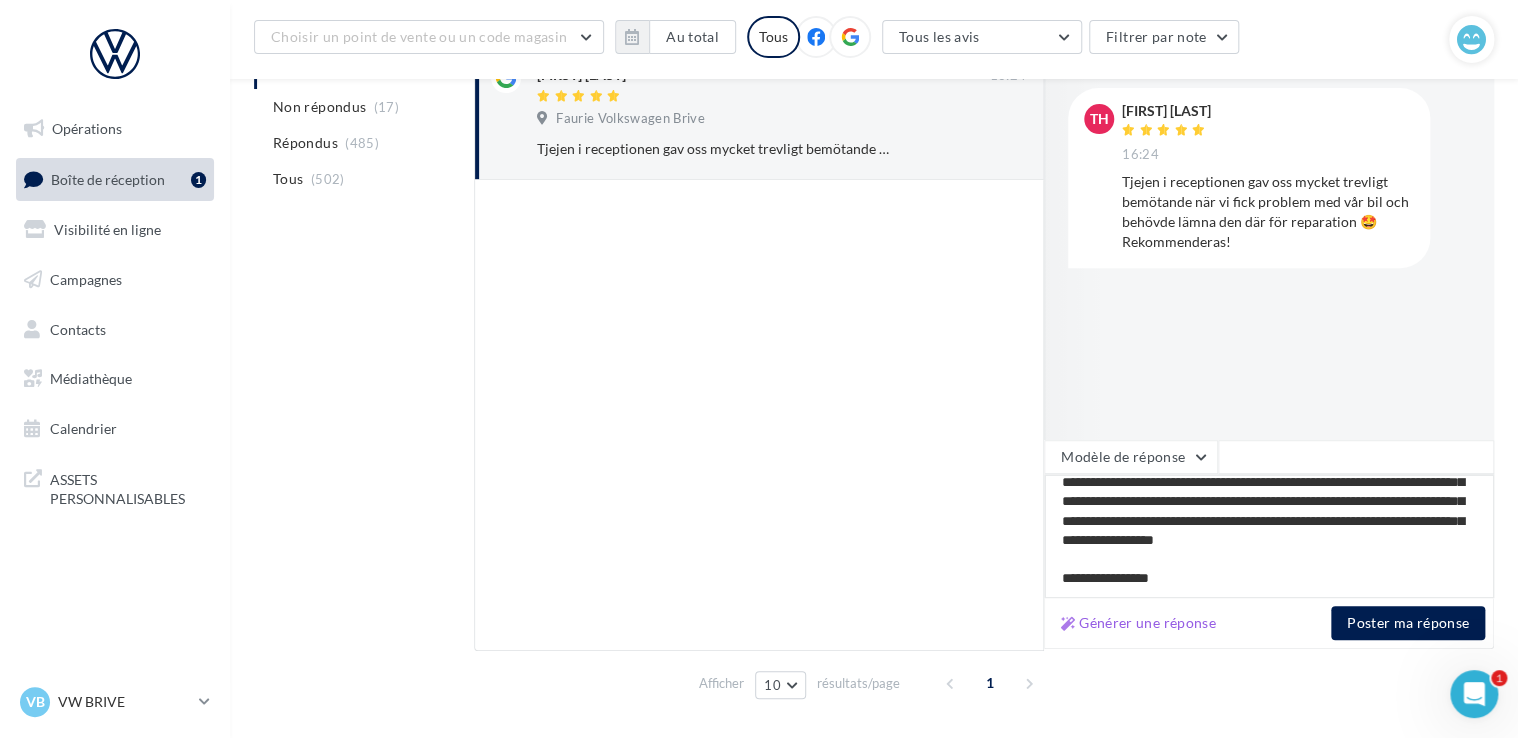 type on "**********" 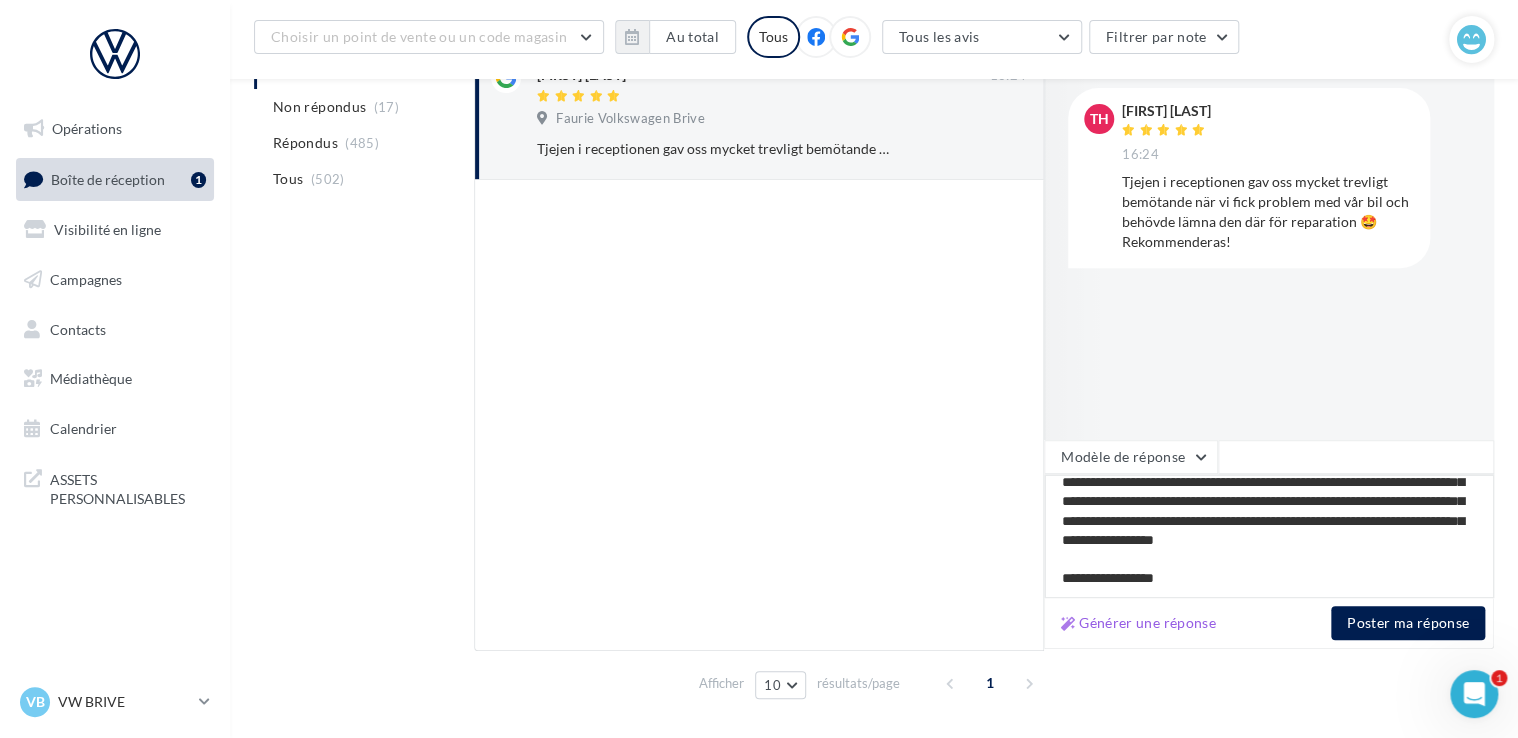 type on "**********" 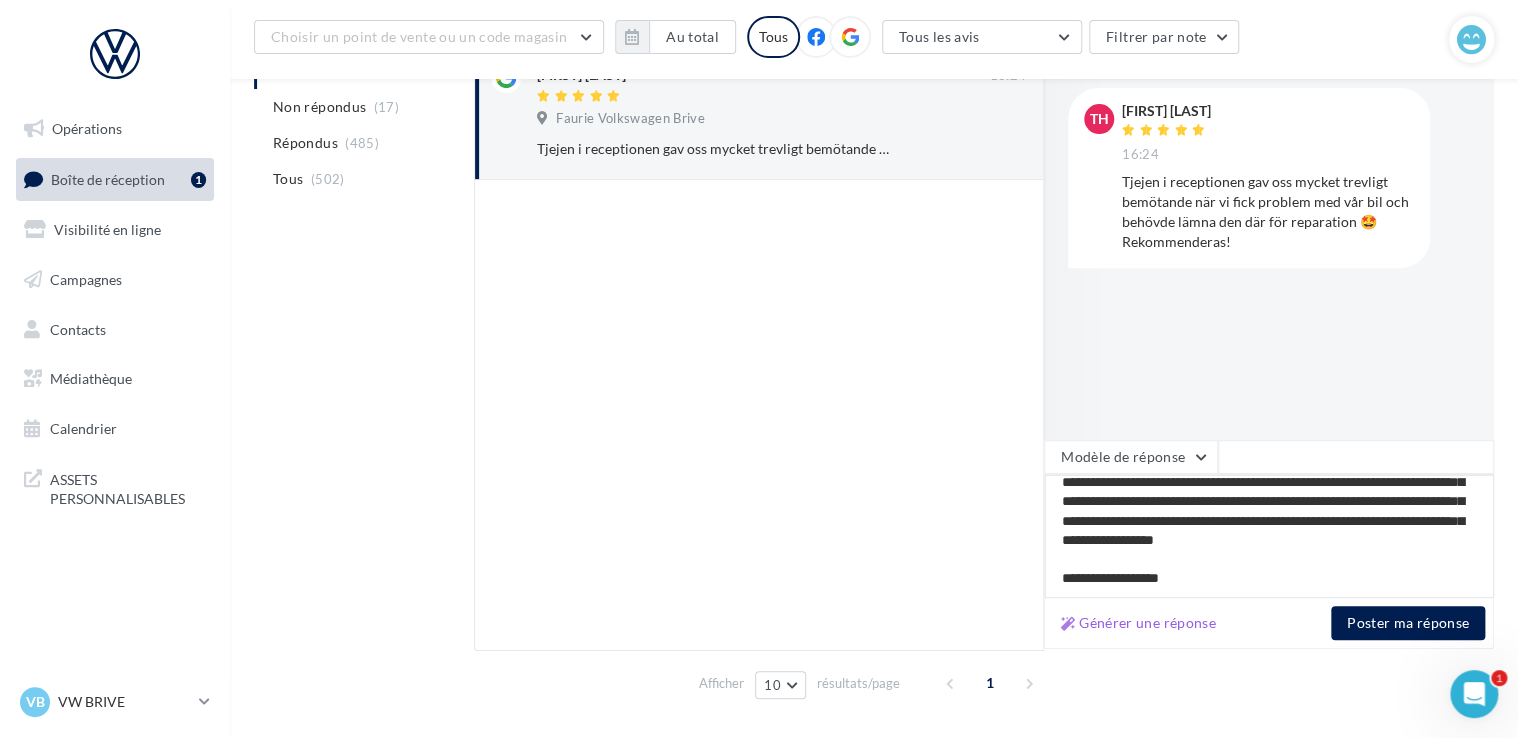 type on "**********" 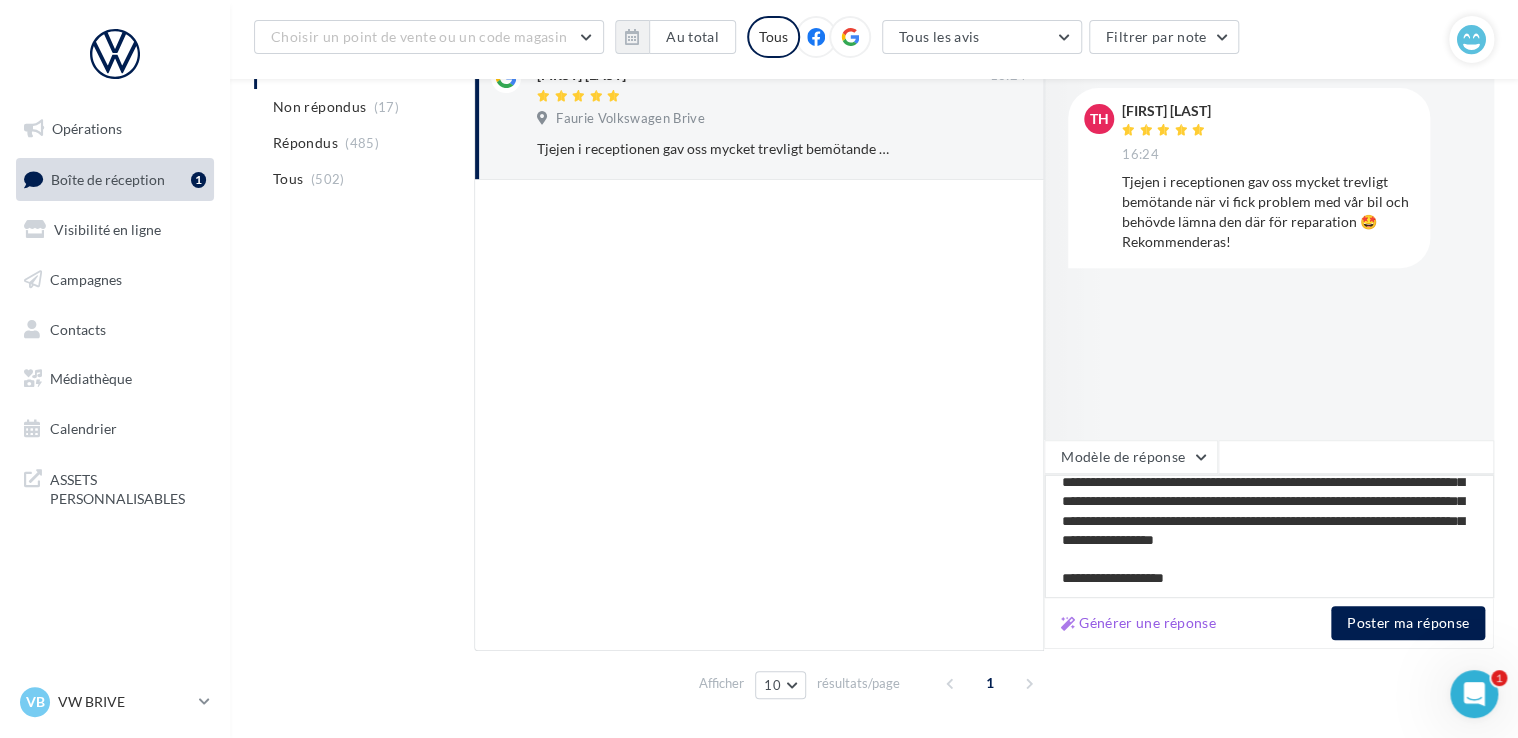 type on "**********" 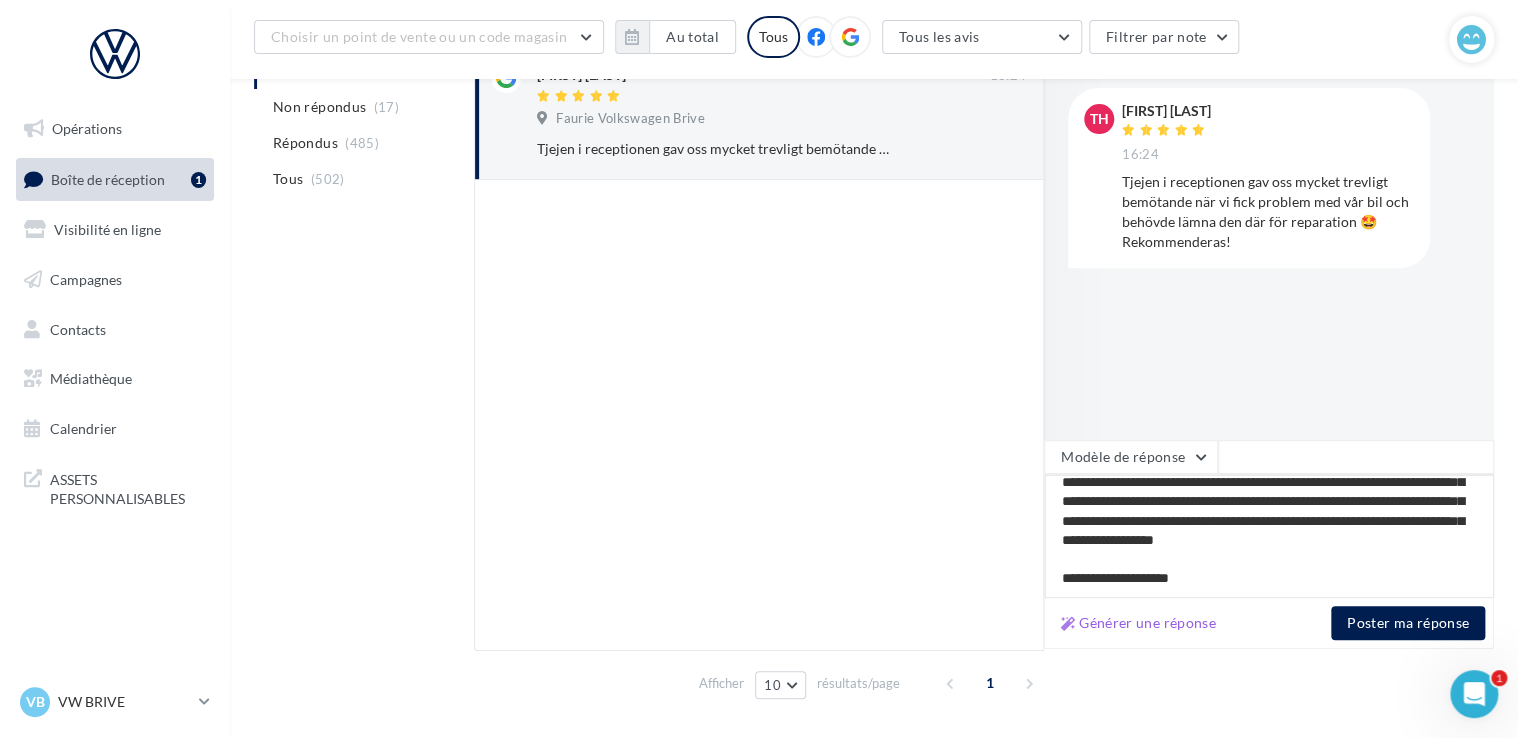 type on "**********" 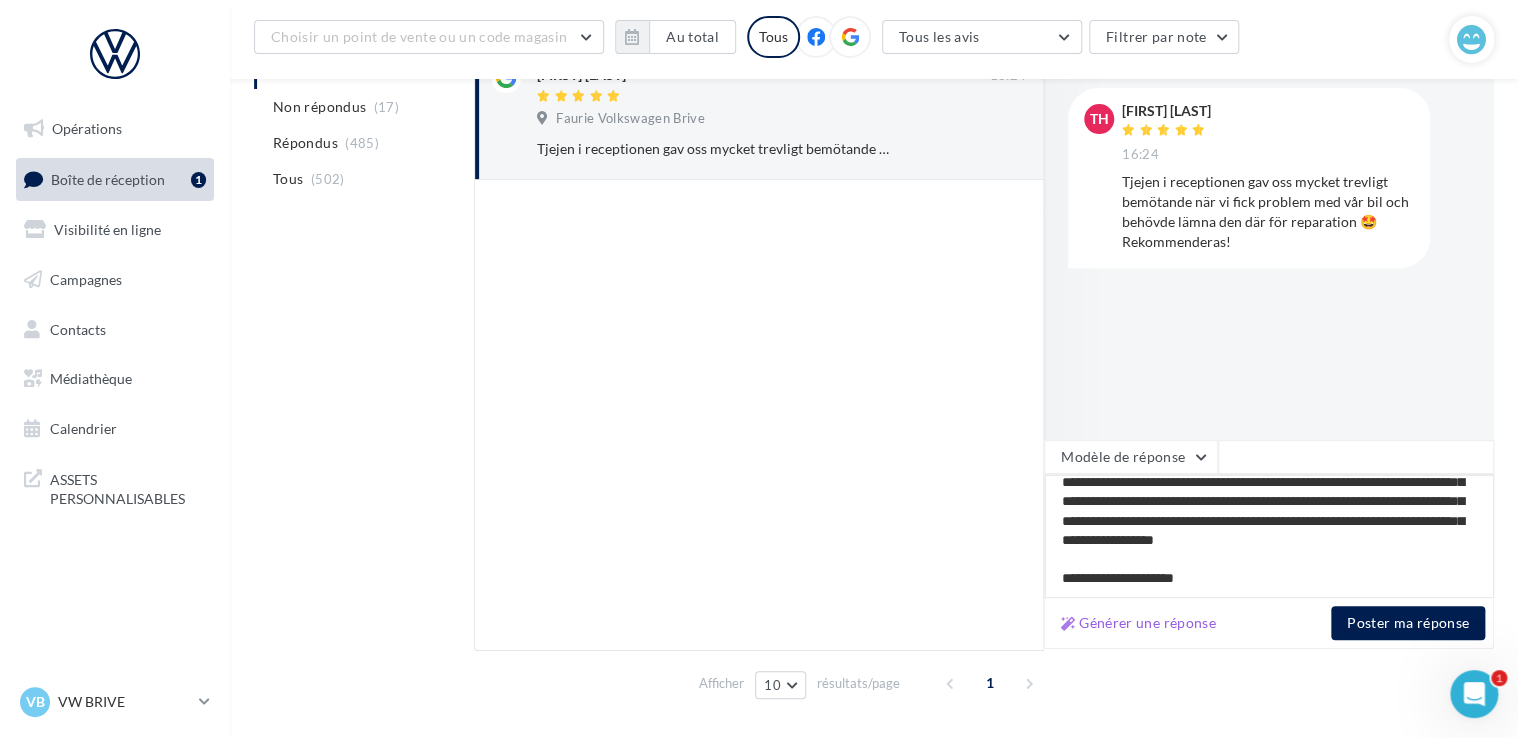 type on "**********" 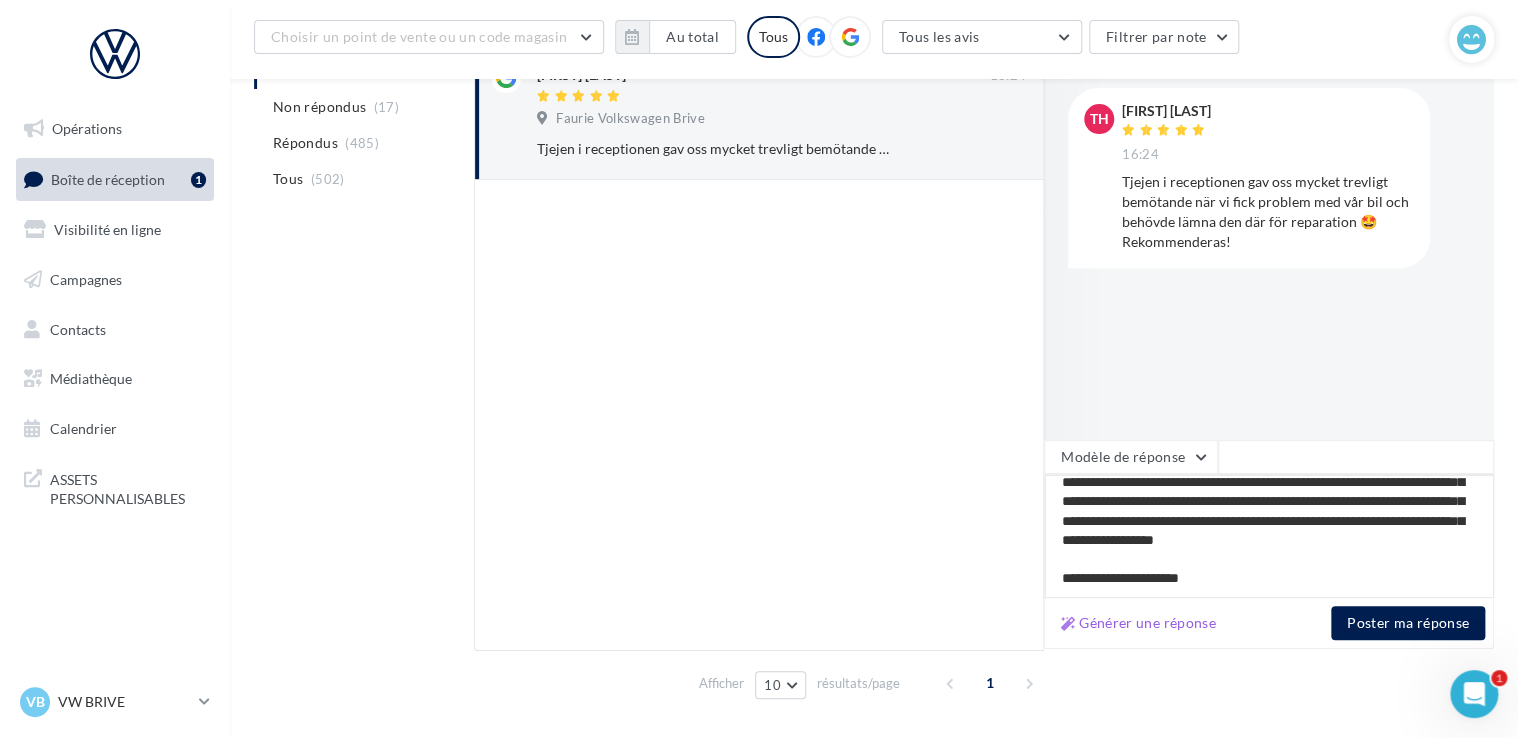 type on "**********" 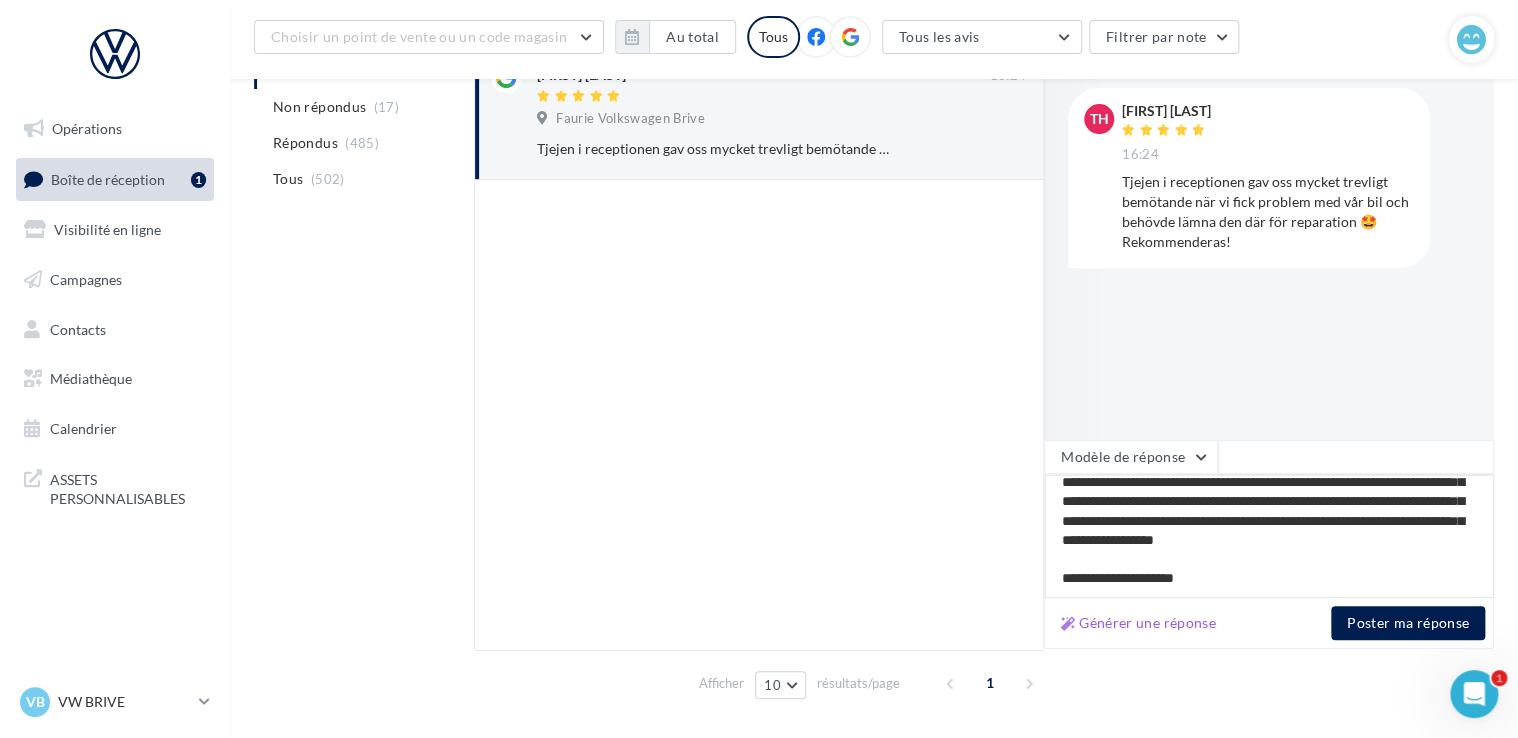 type on "**********" 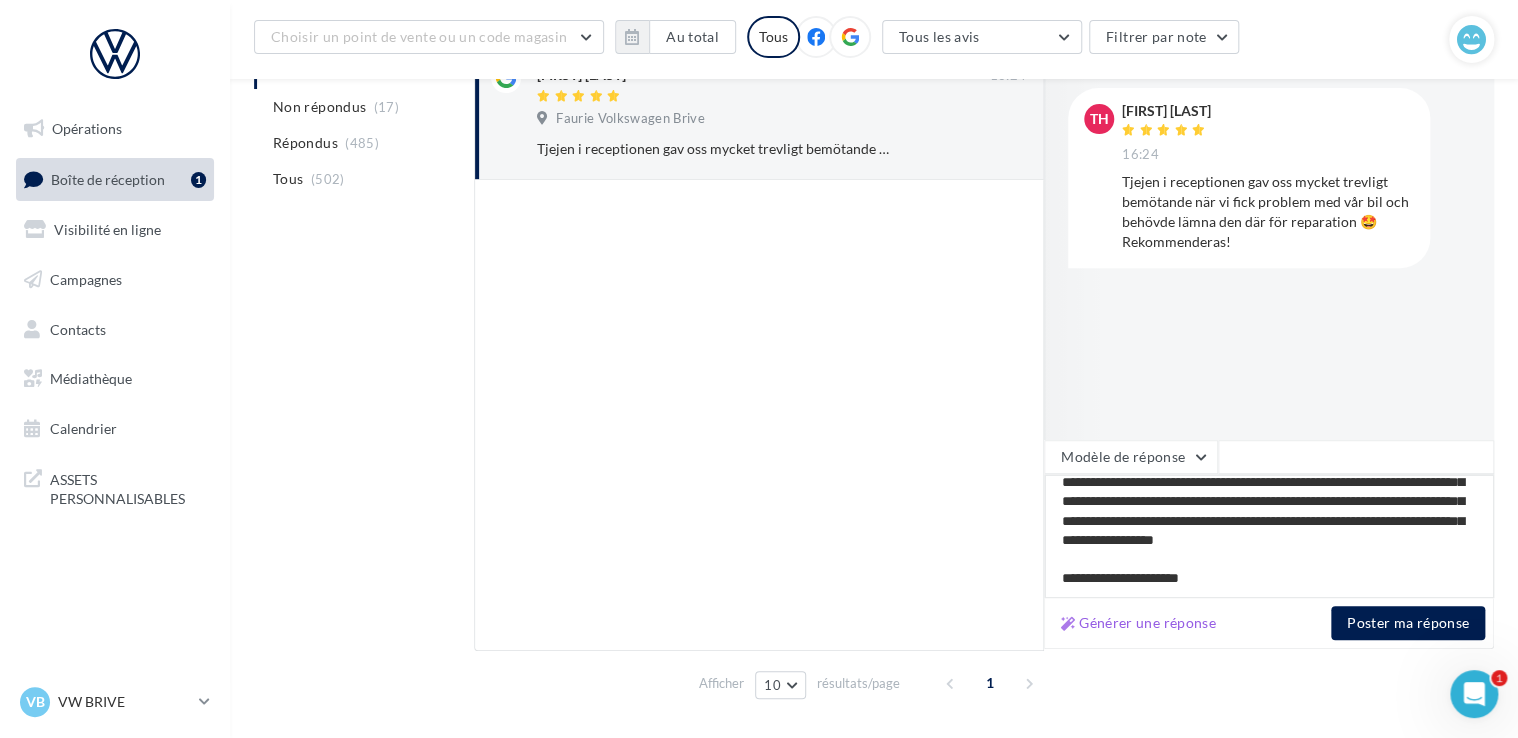 type on "**********" 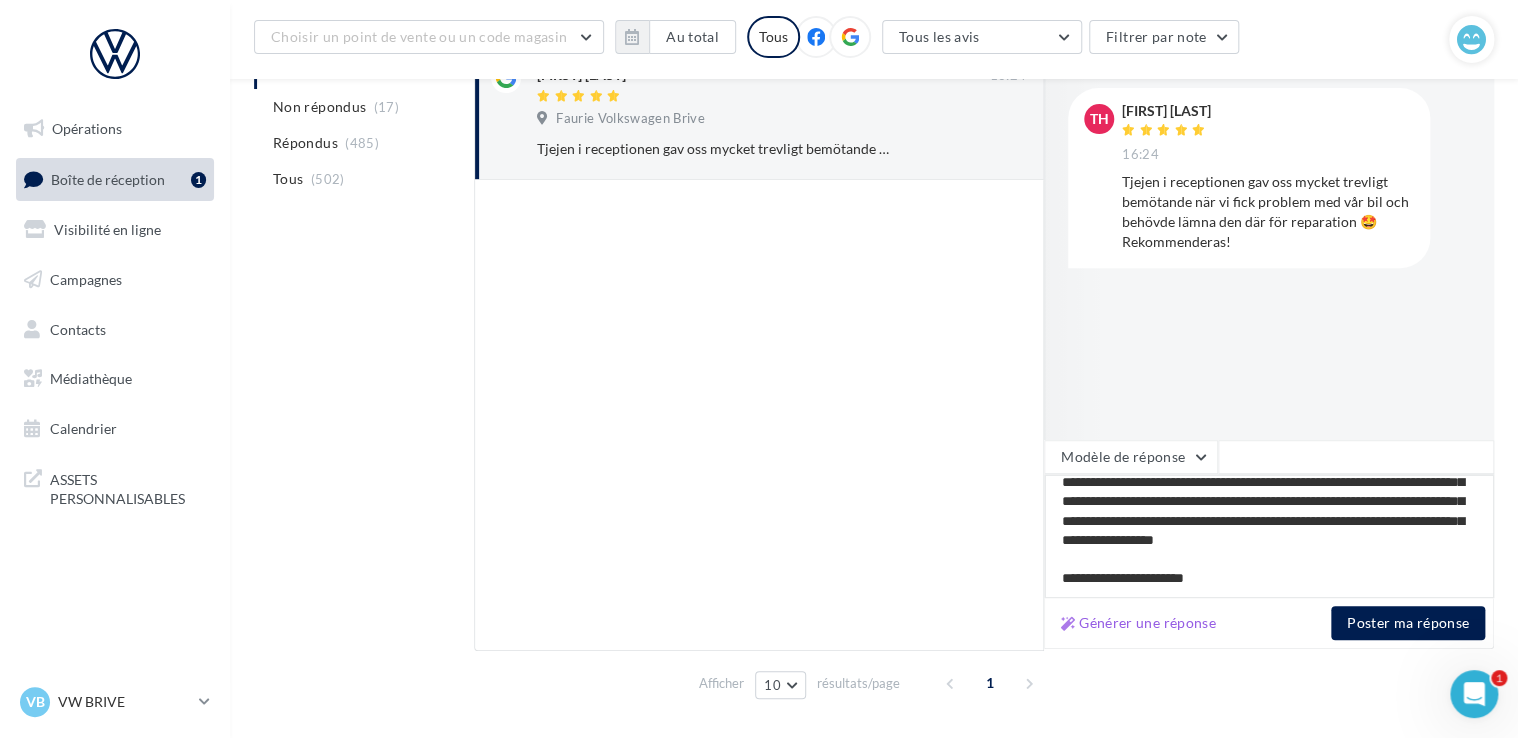 type on "**********" 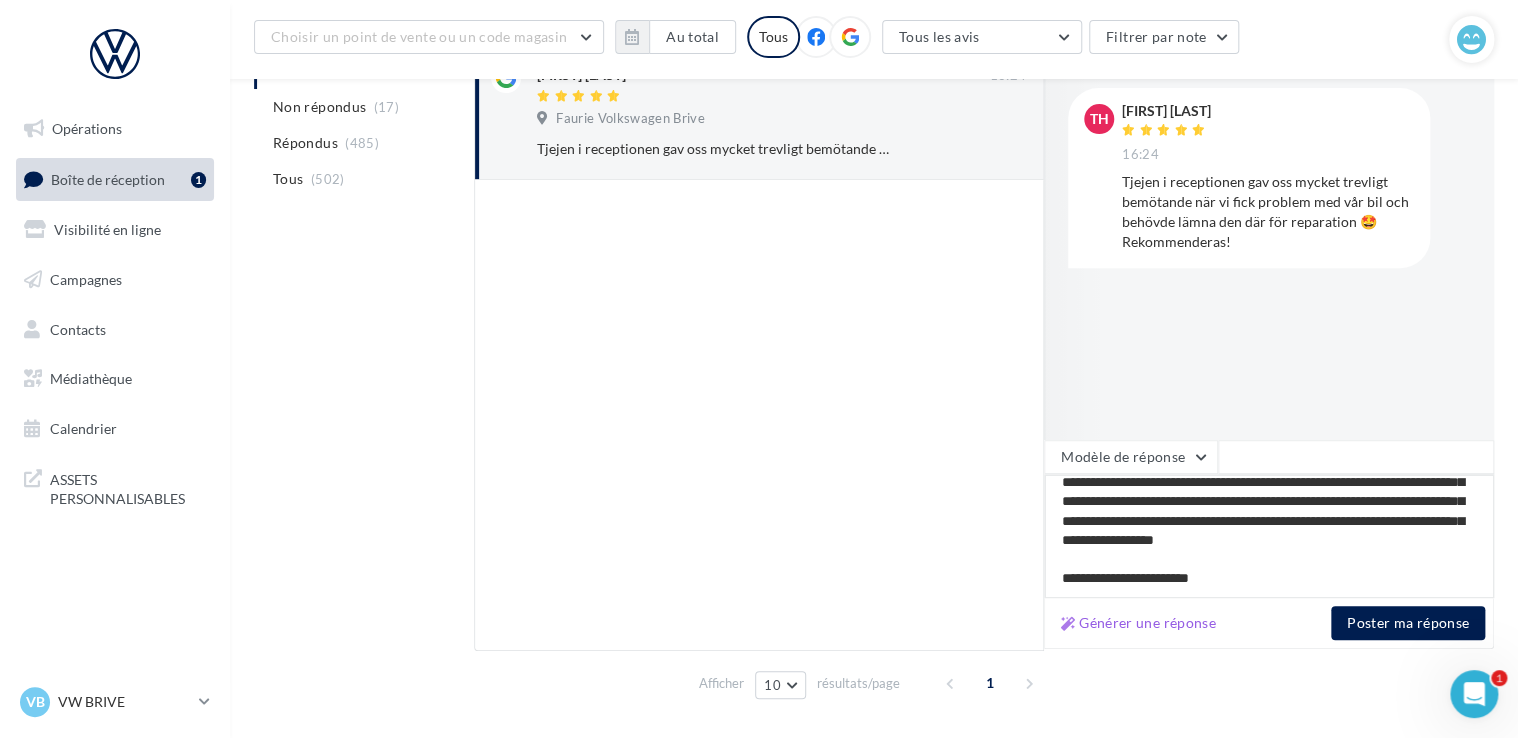 type on "**********" 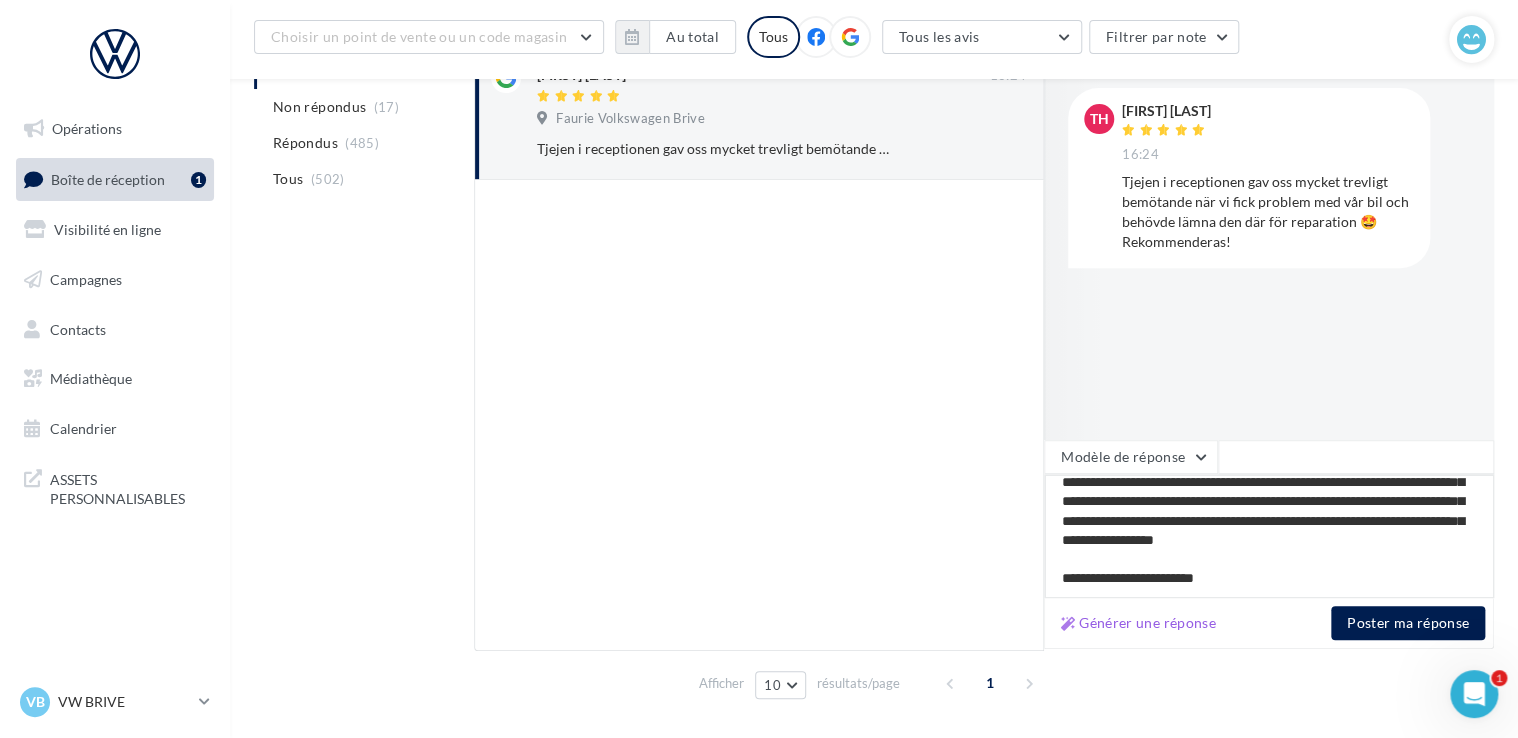 type on "**********" 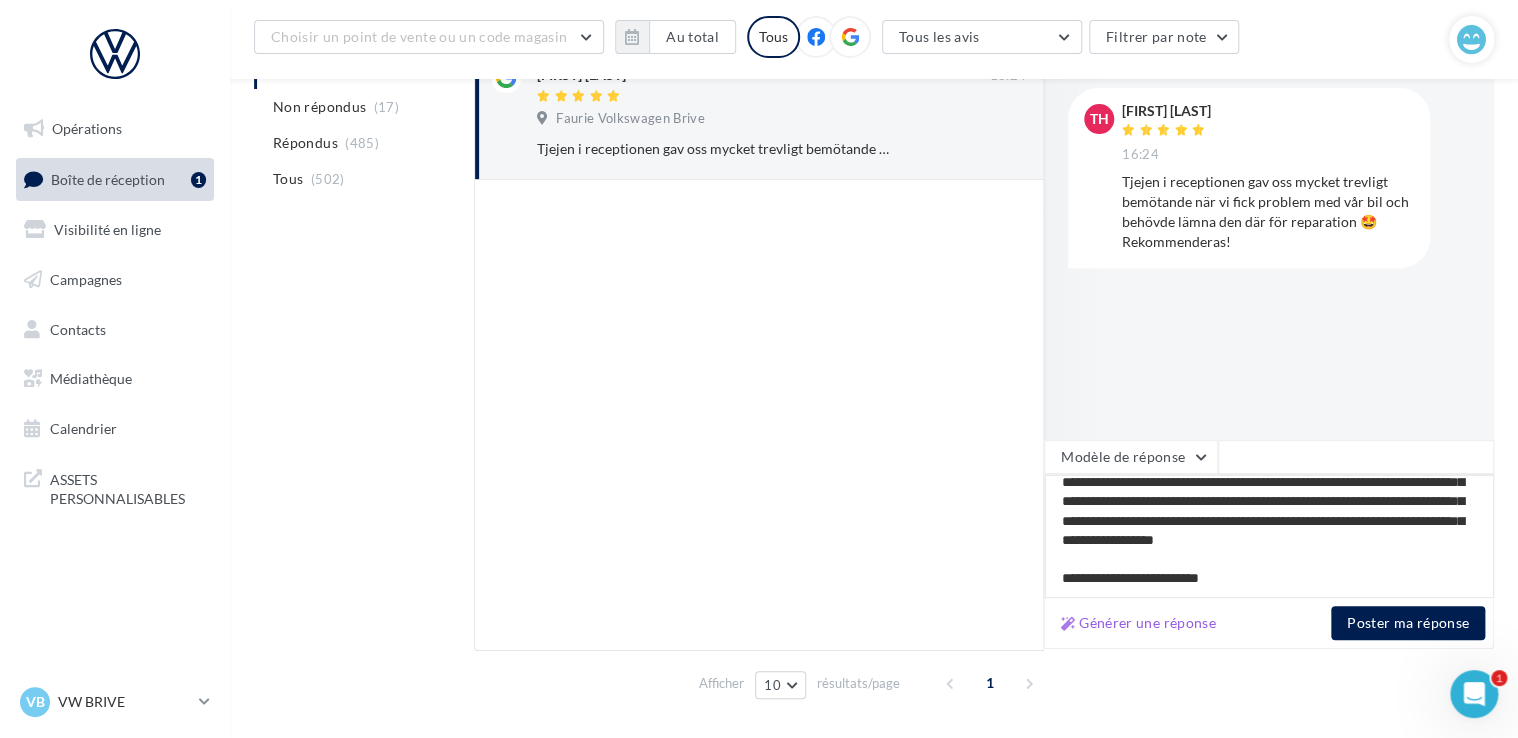 type on "**********" 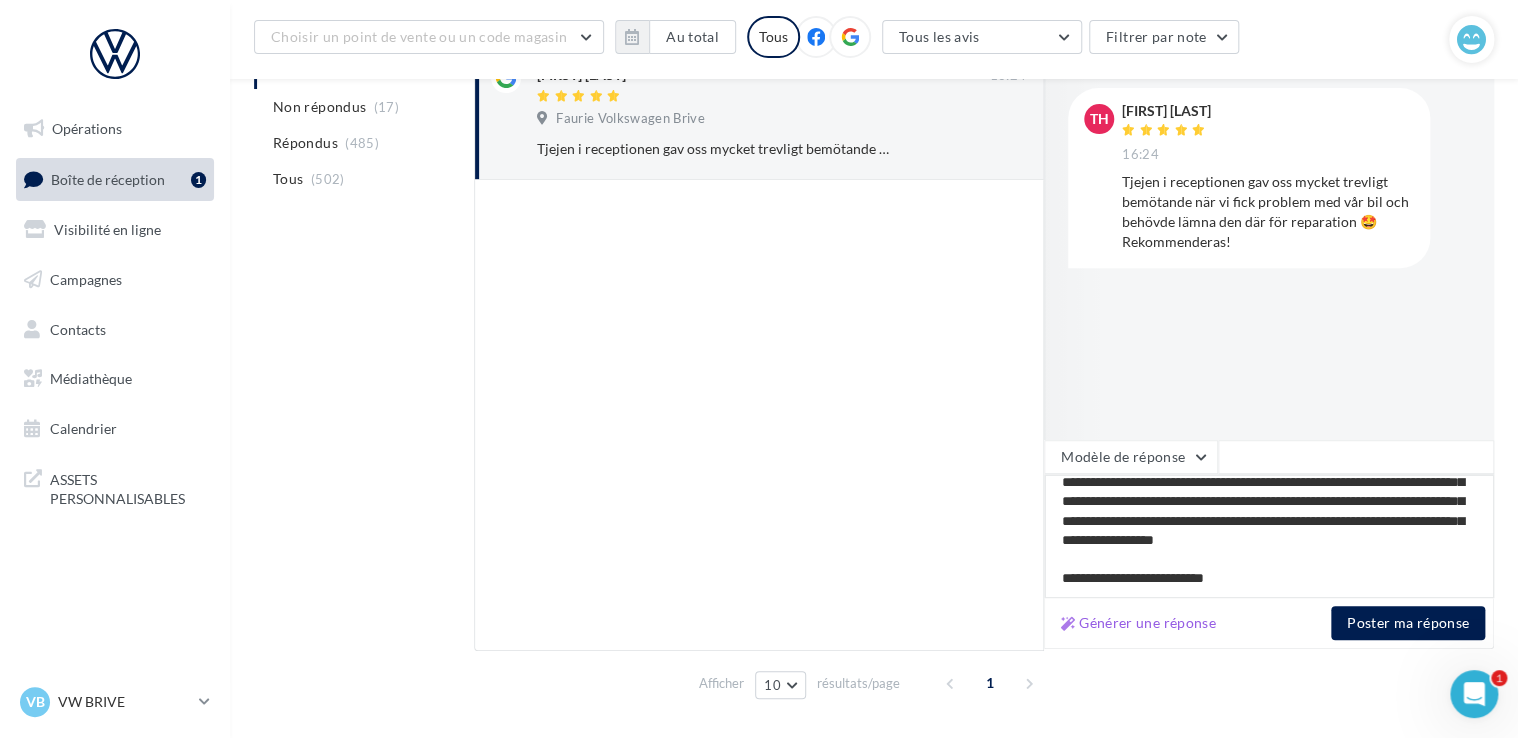 type on "**********" 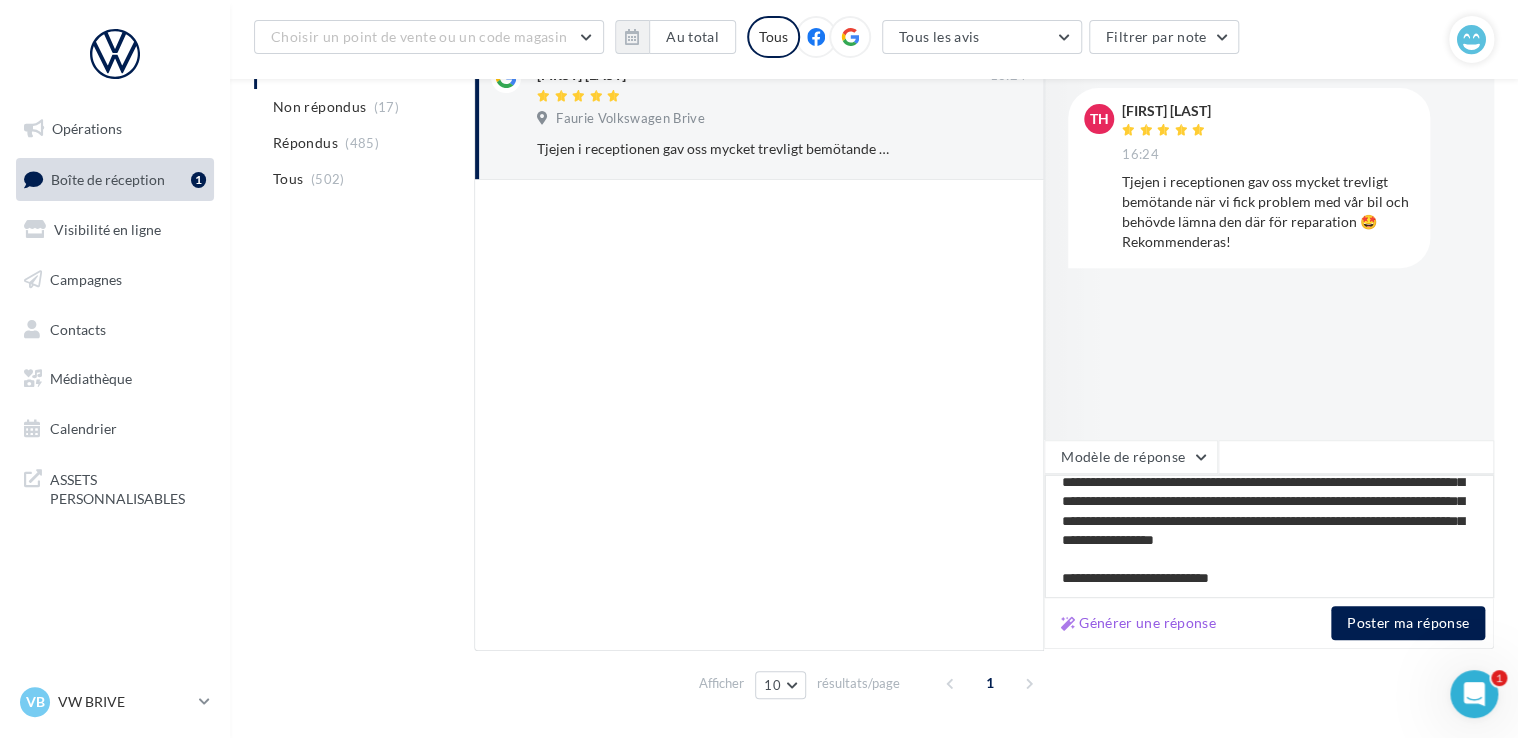 type on "**********" 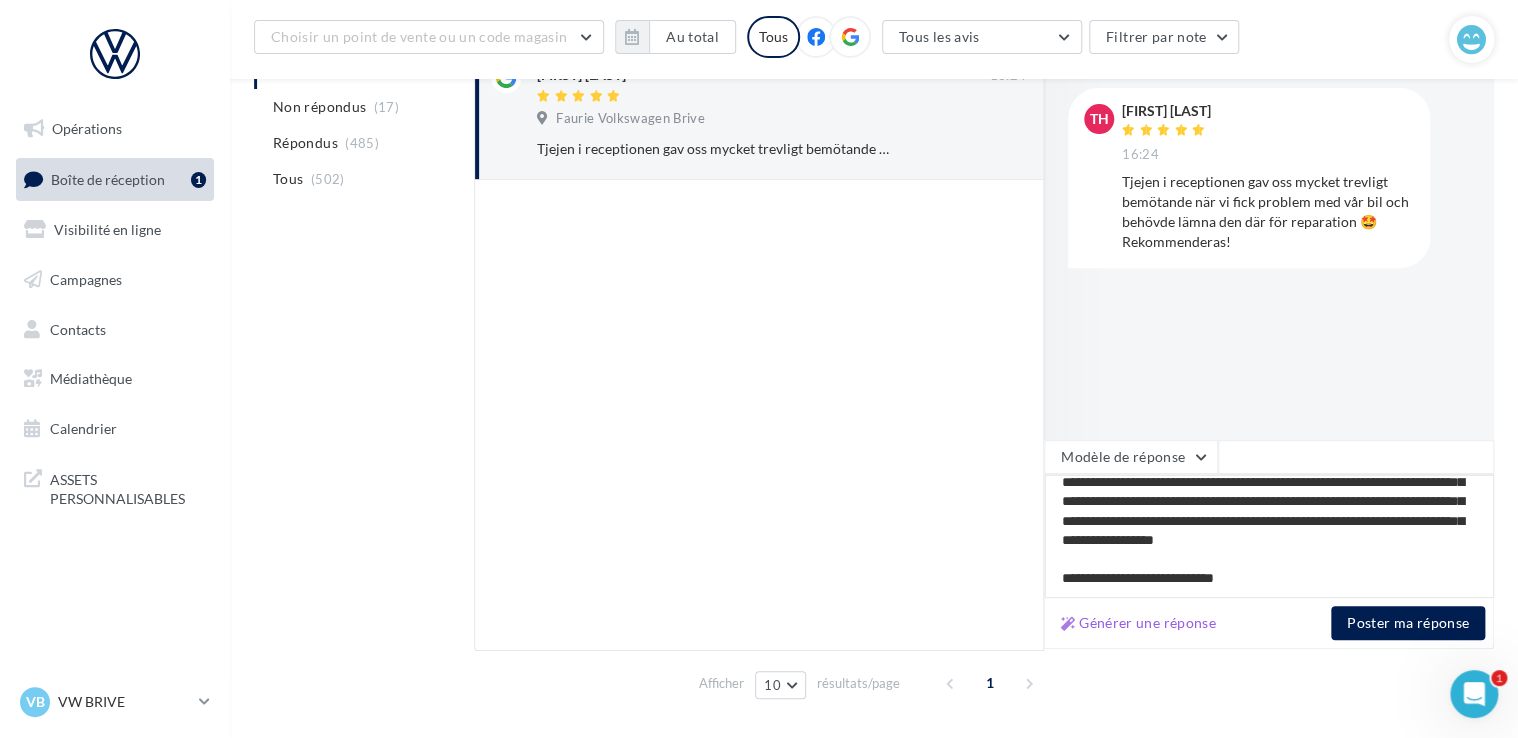 type on "**********" 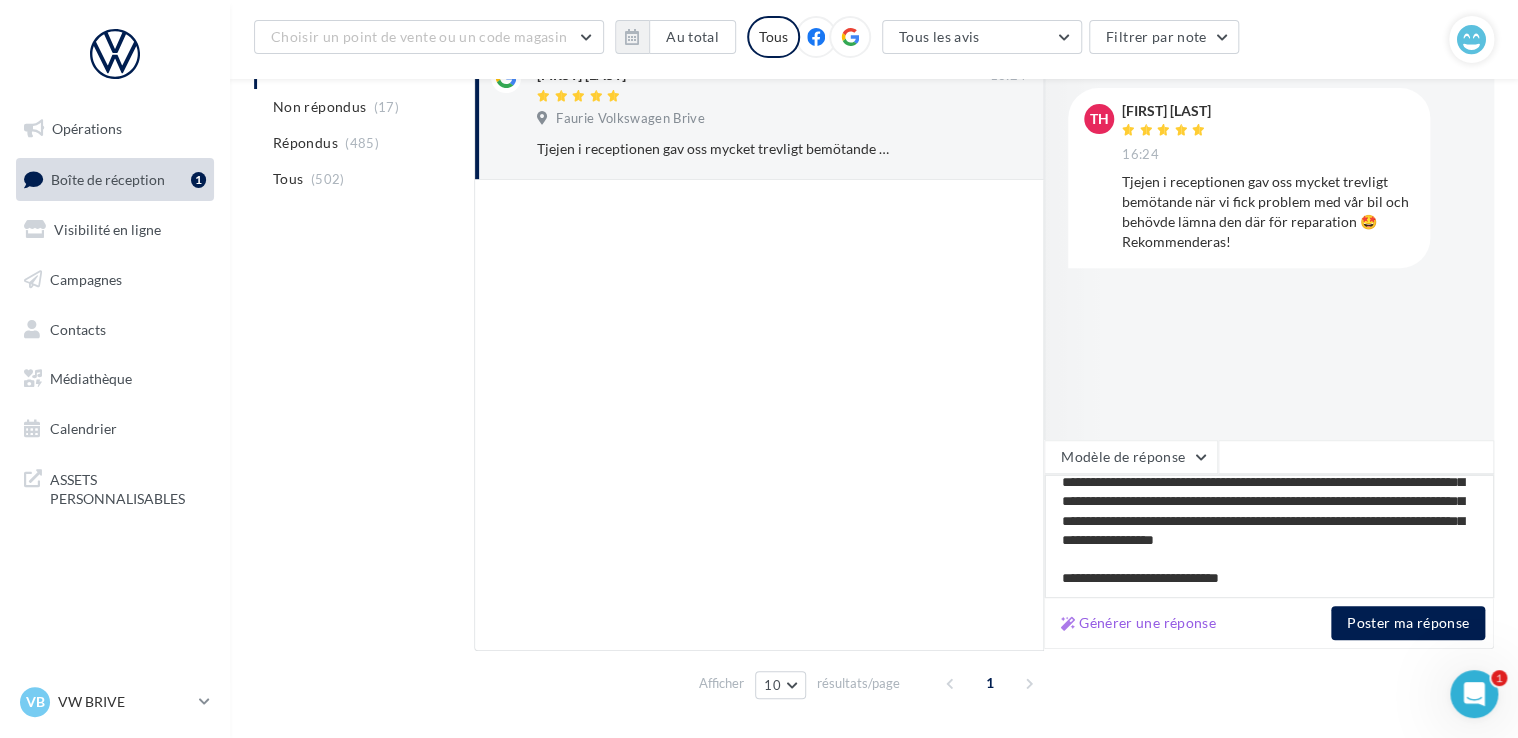 type on "**********" 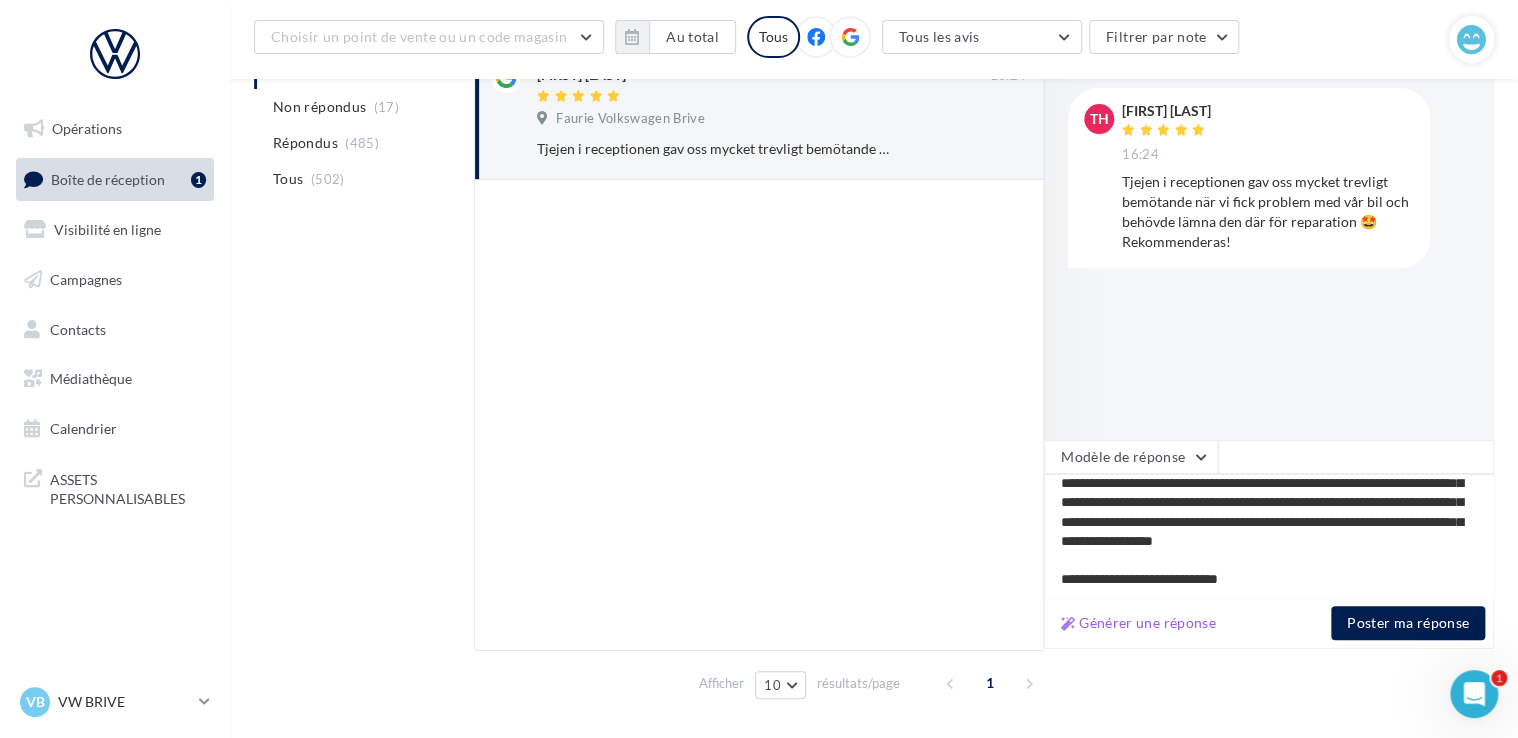scroll, scrollTop: 86, scrollLeft: 0, axis: vertical 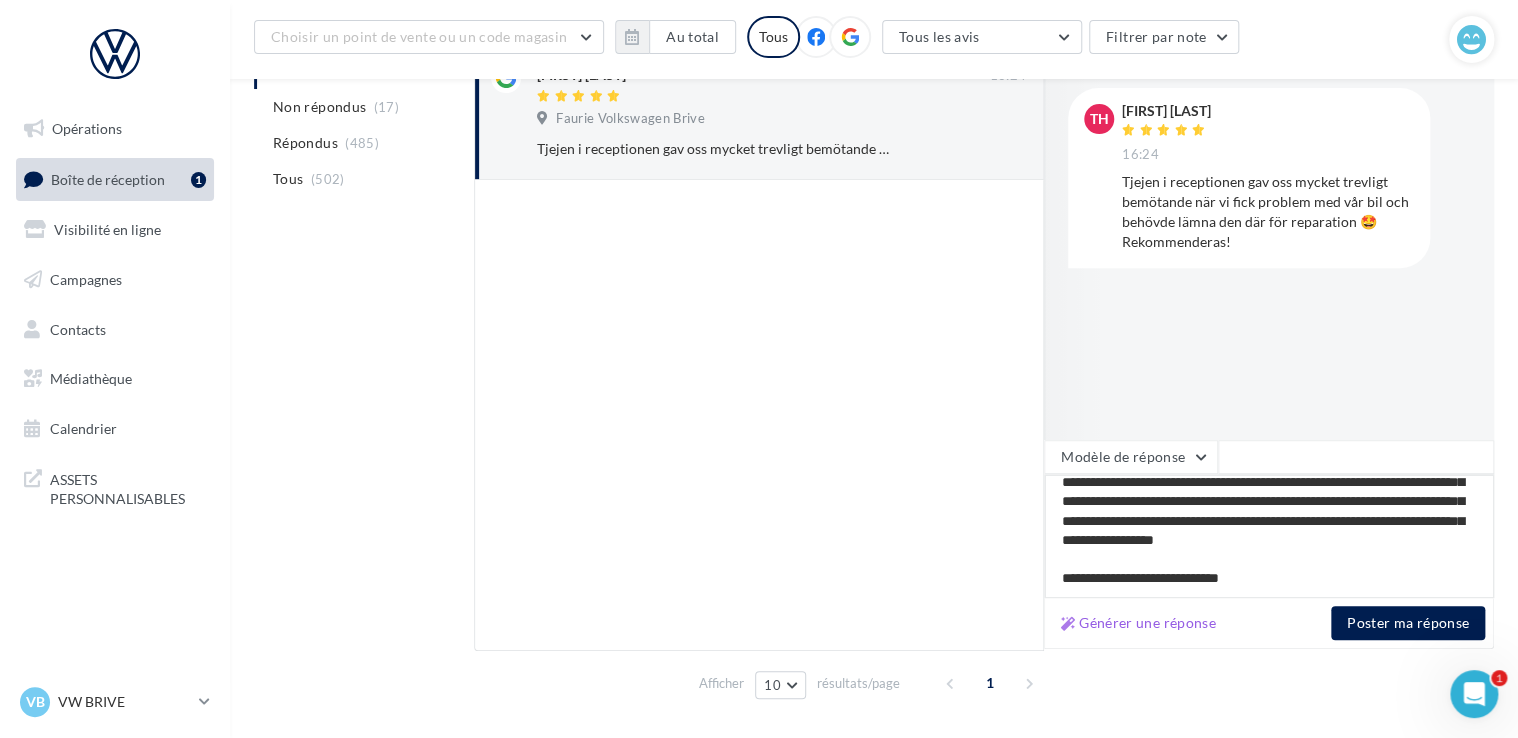 click on "**********" at bounding box center [1269, 536] 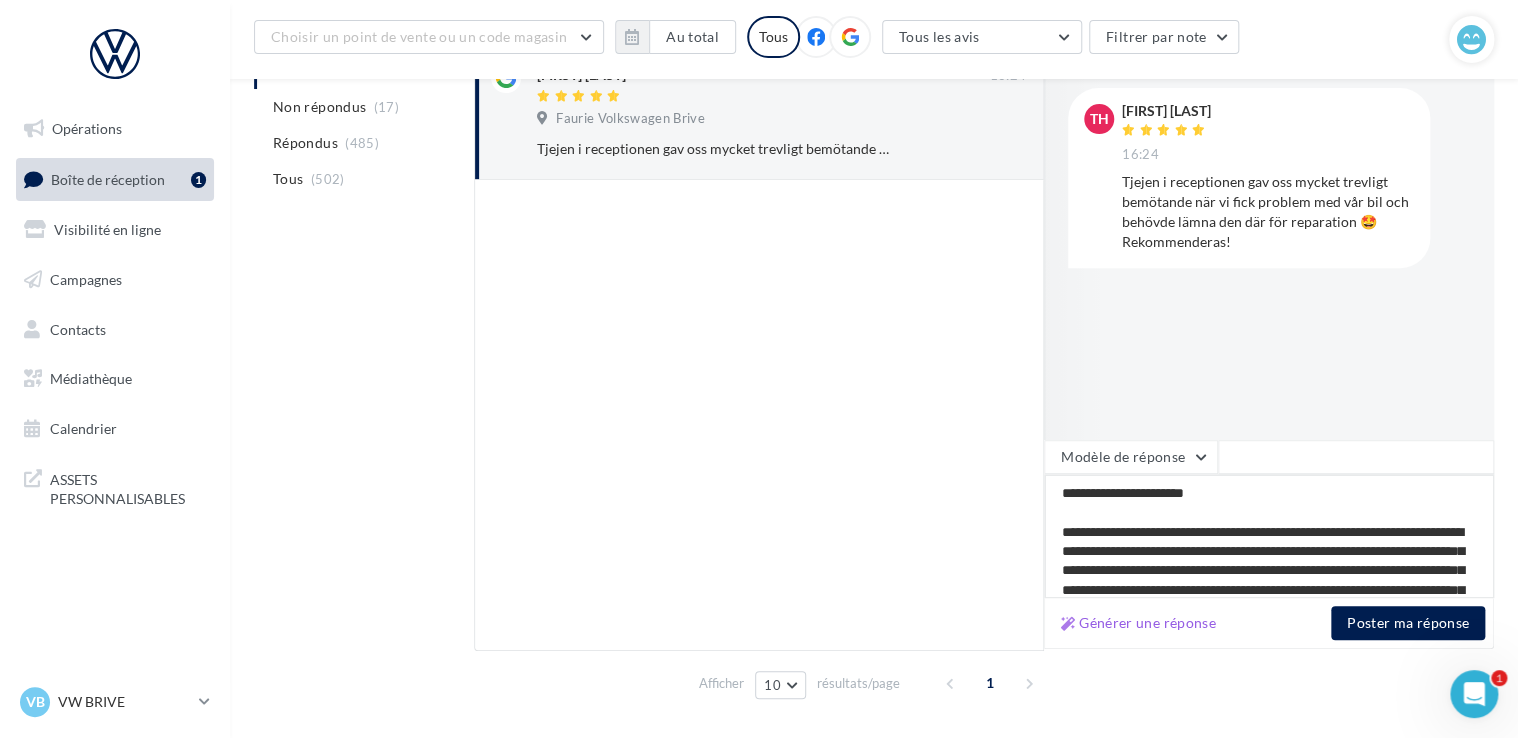 scroll, scrollTop: 88, scrollLeft: 0, axis: vertical 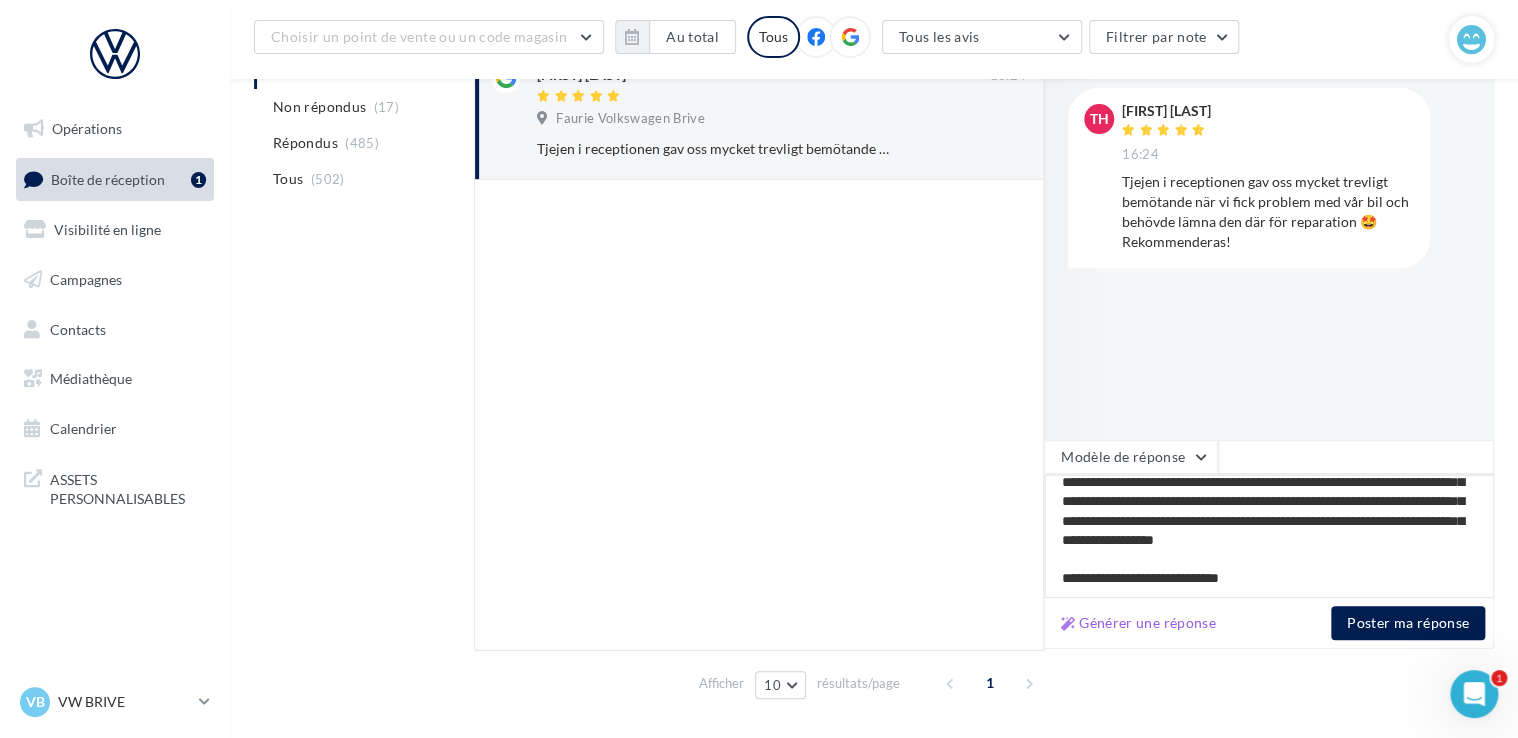 click on "**********" at bounding box center (1269, 536) 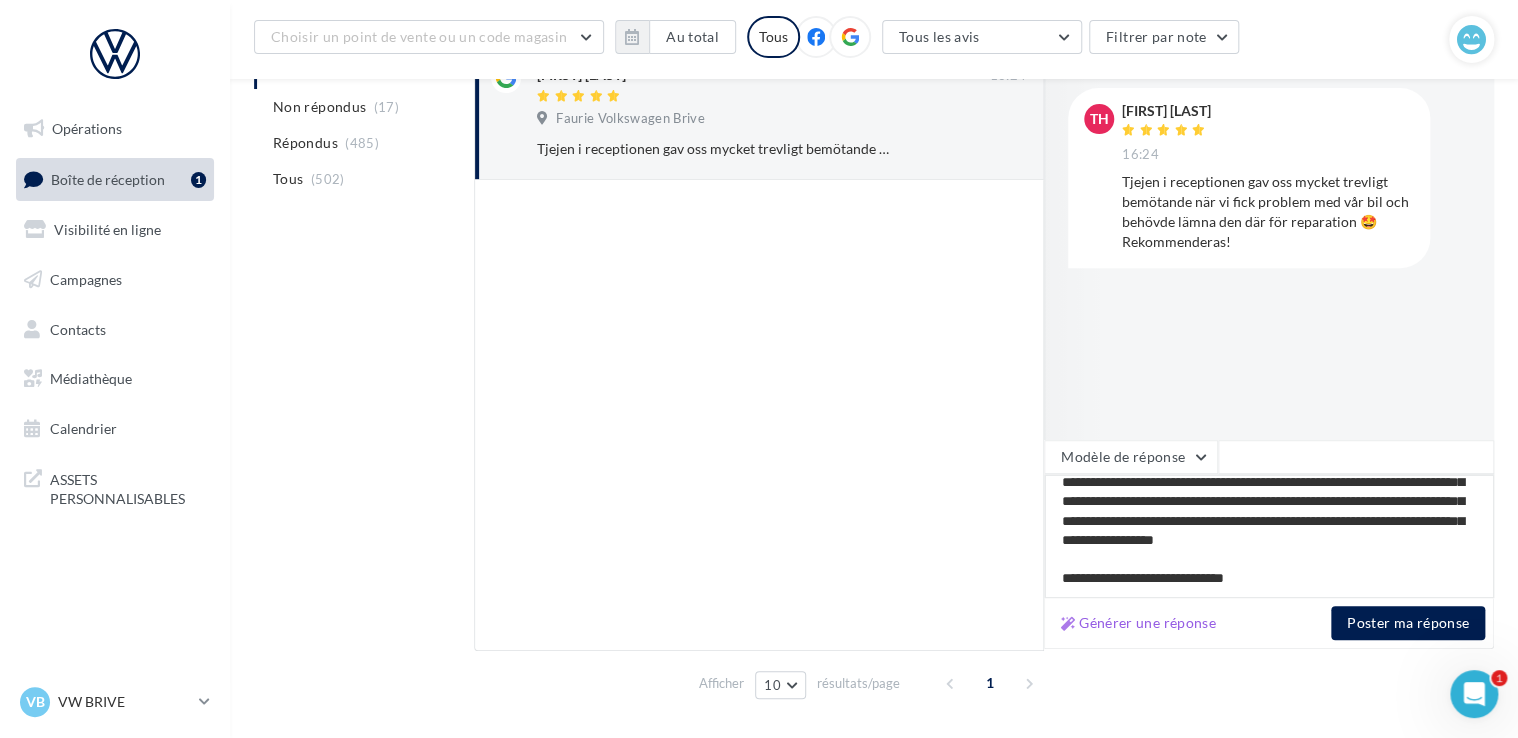 type on "**********" 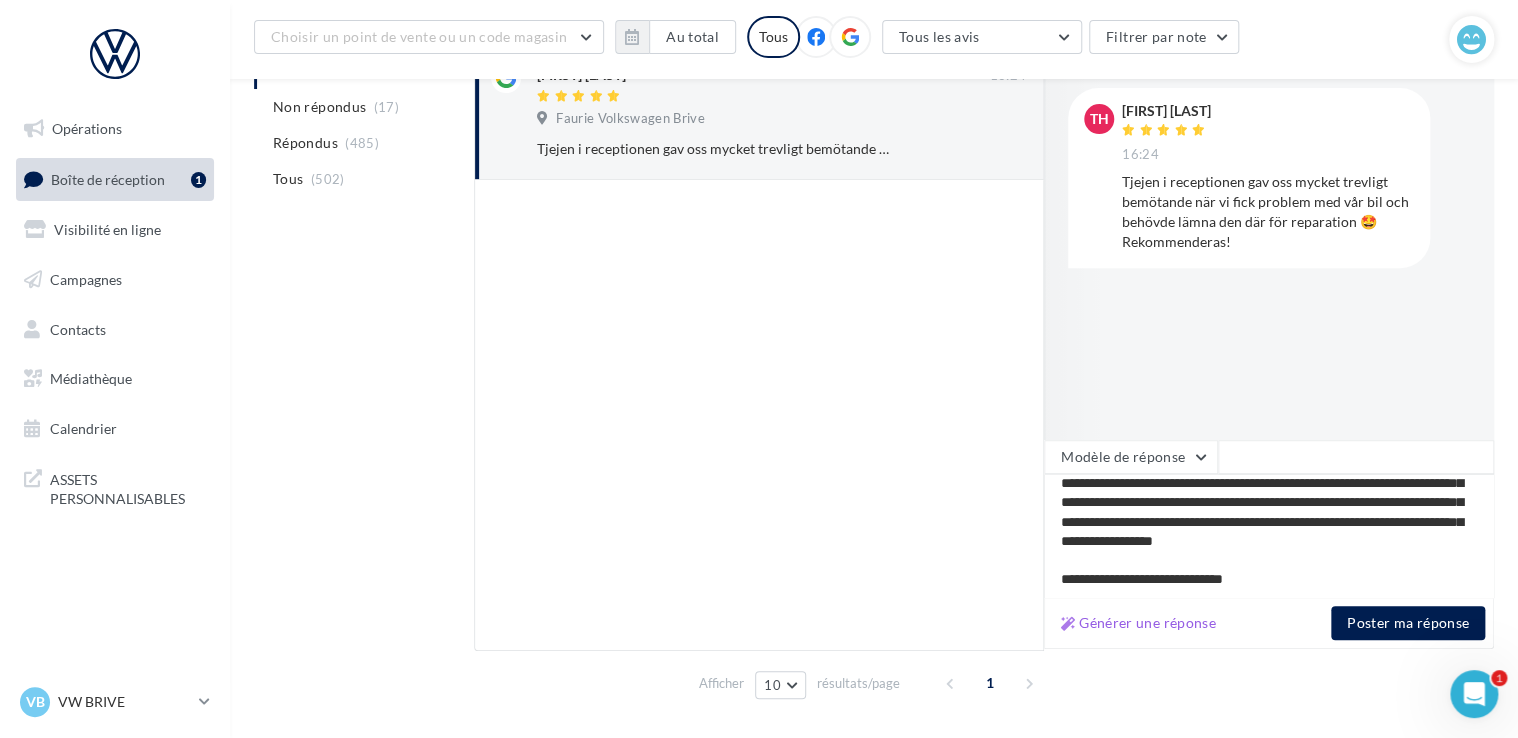 scroll, scrollTop: 86, scrollLeft: 0, axis: vertical 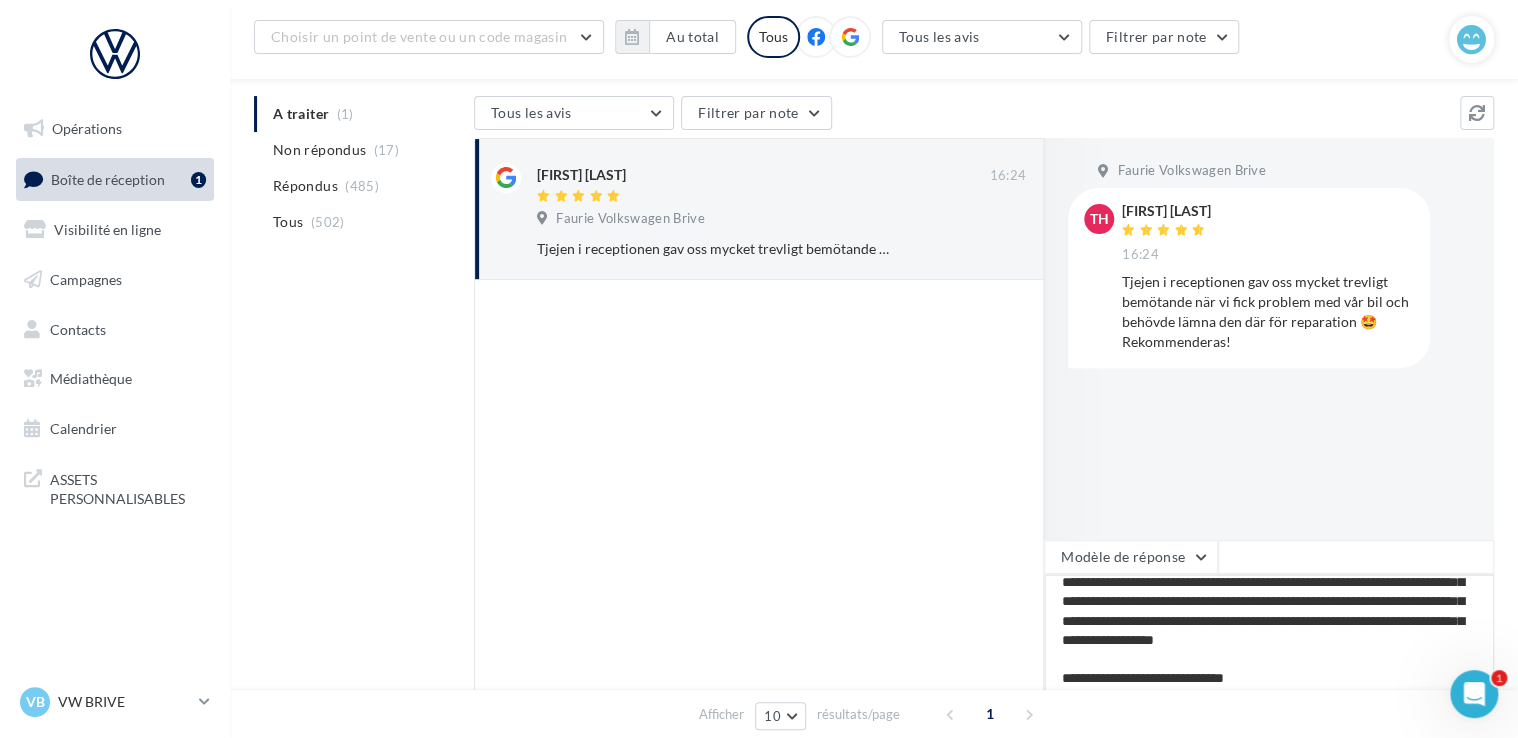 click on "**********" at bounding box center [1269, 636] 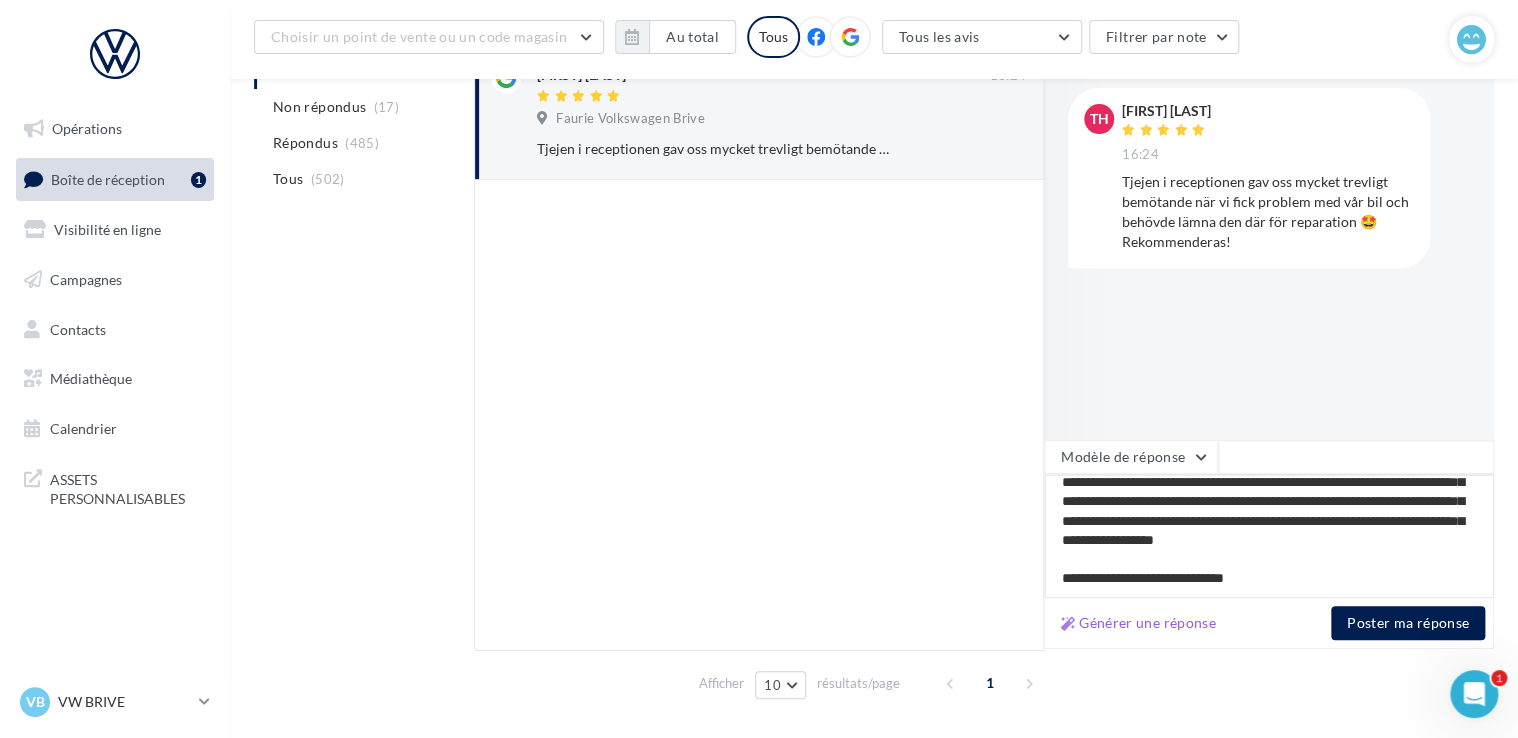 click on "**********" at bounding box center (1269, 536) 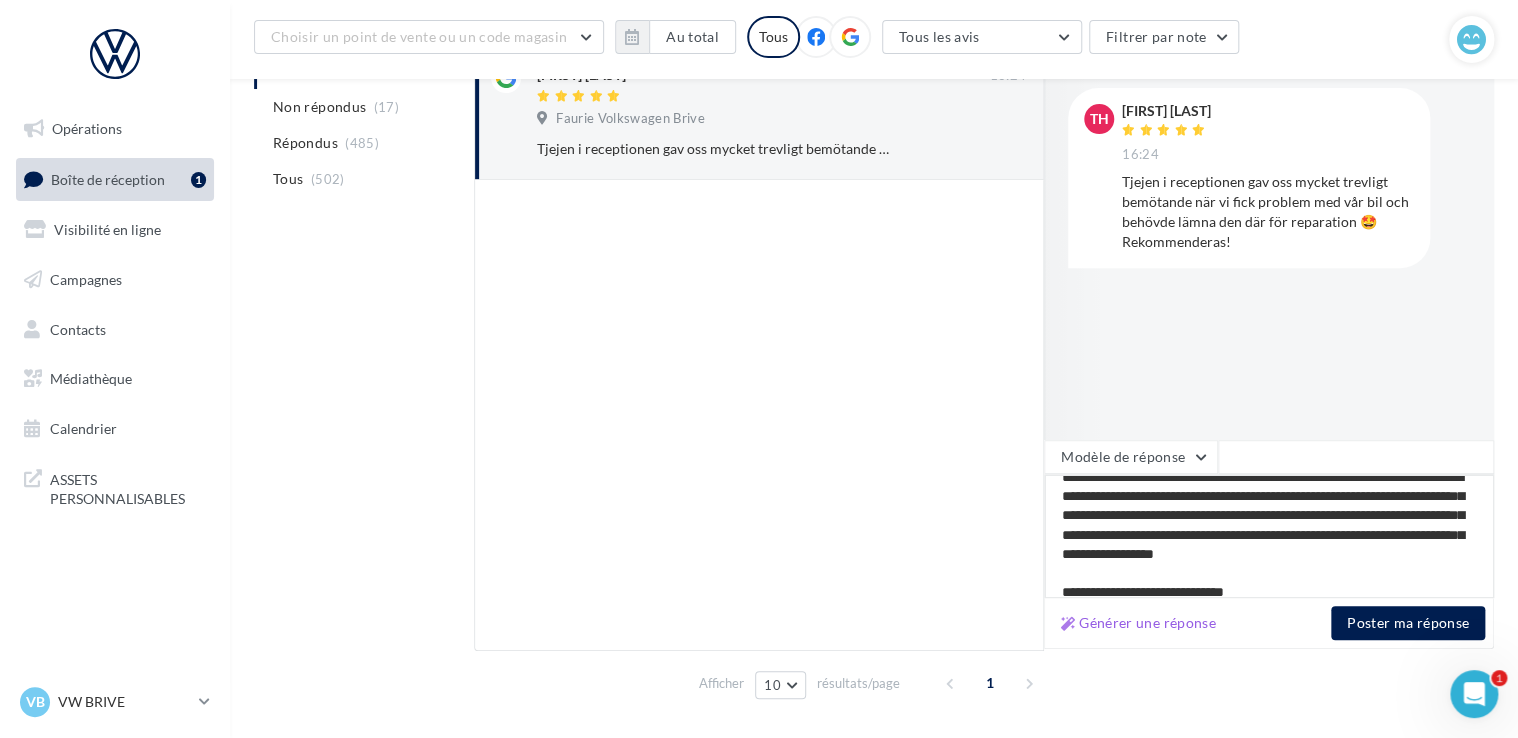 scroll, scrollTop: 0, scrollLeft: 0, axis: both 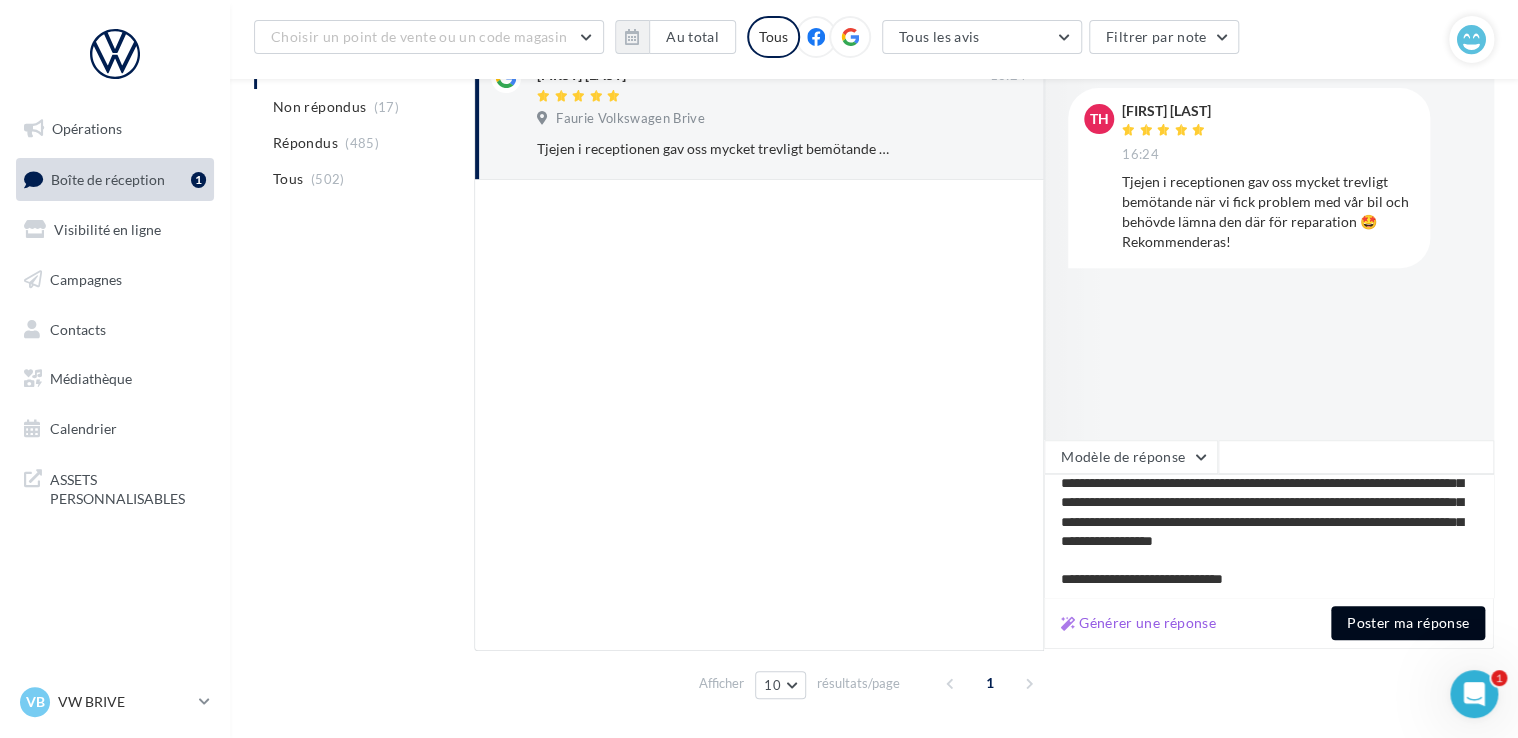 click on "Poster ma réponse" at bounding box center [1408, 623] 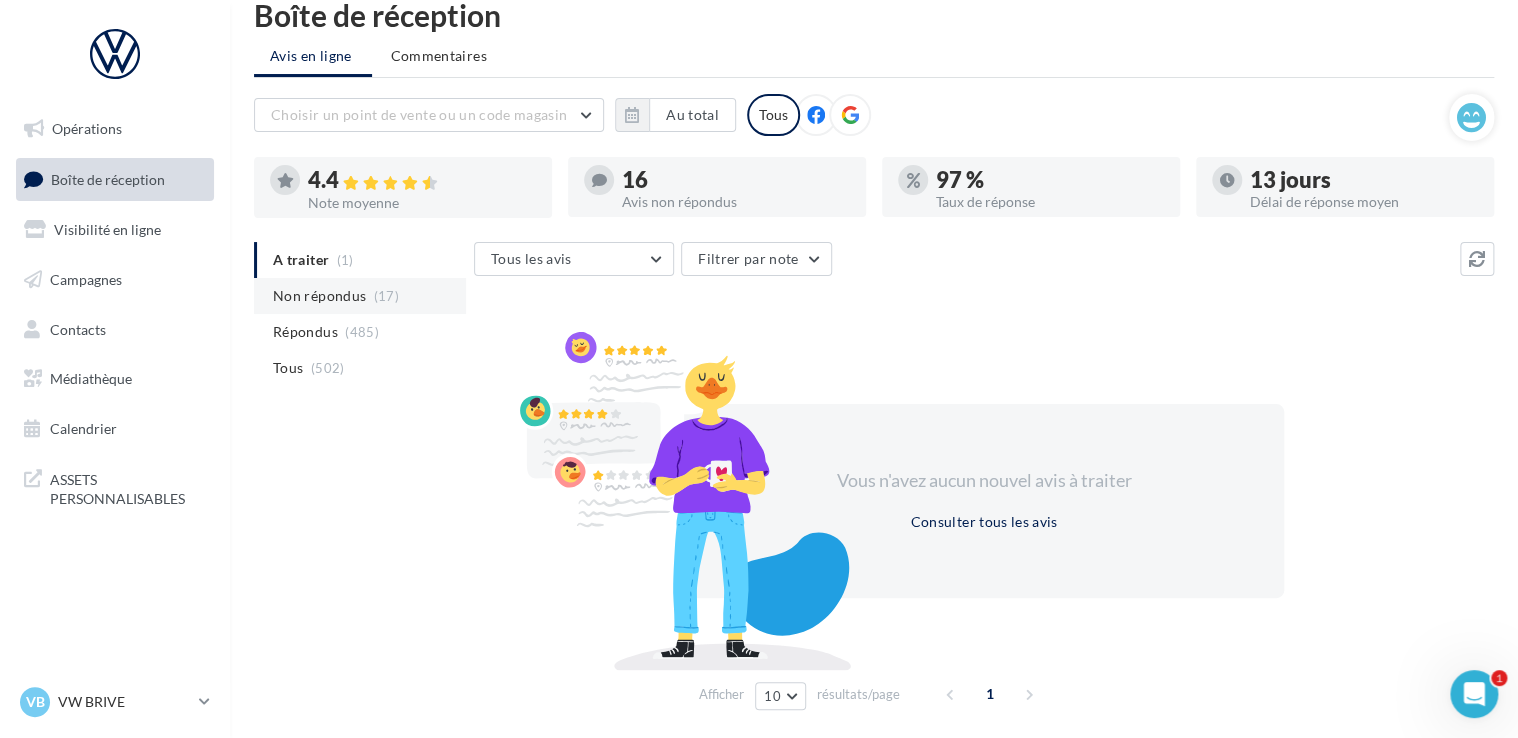 scroll, scrollTop: 0, scrollLeft: 0, axis: both 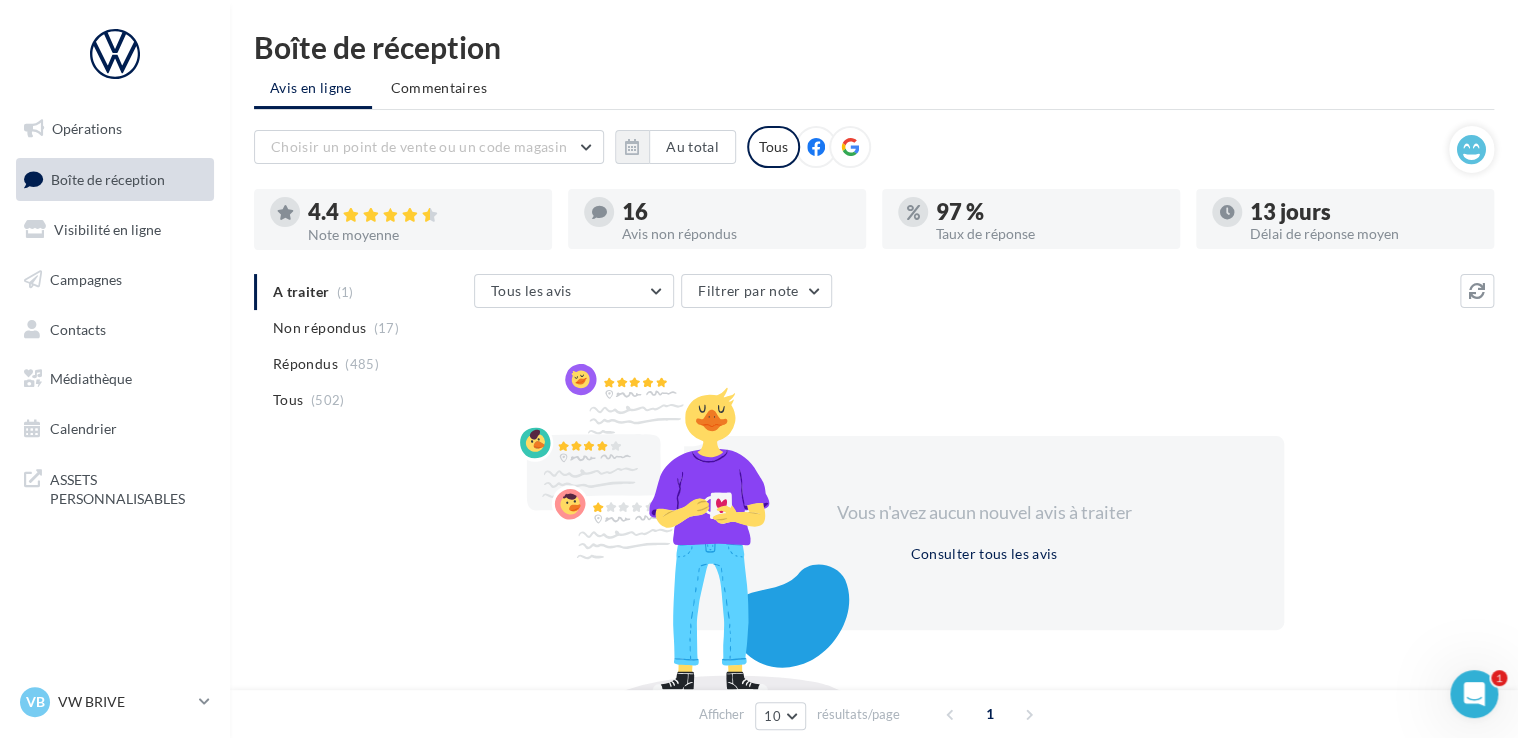 click on "A traiter
(1)
Non répondus
(17)
Répondus
(485)
Tous
(502)" at bounding box center [360, 346] 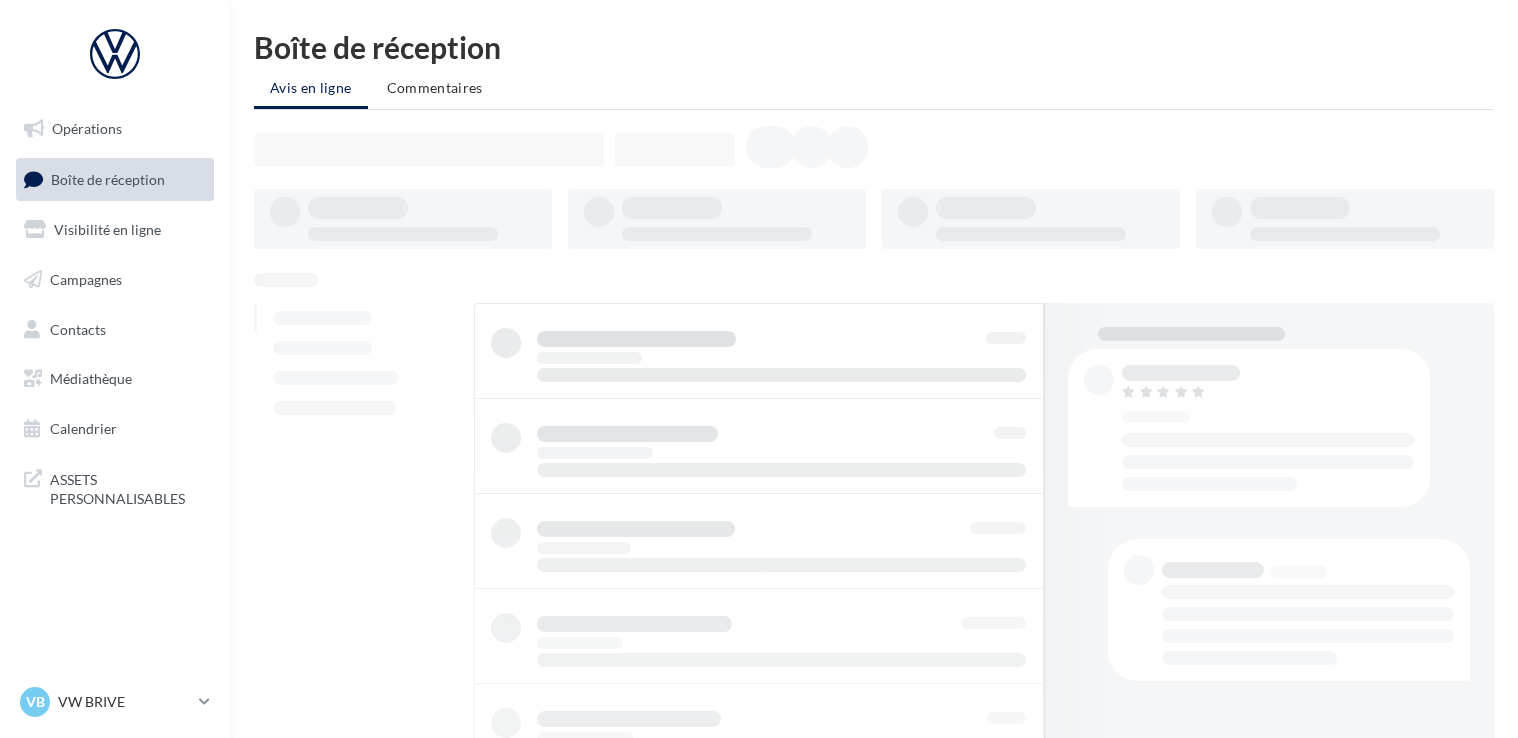 scroll, scrollTop: 0, scrollLeft: 0, axis: both 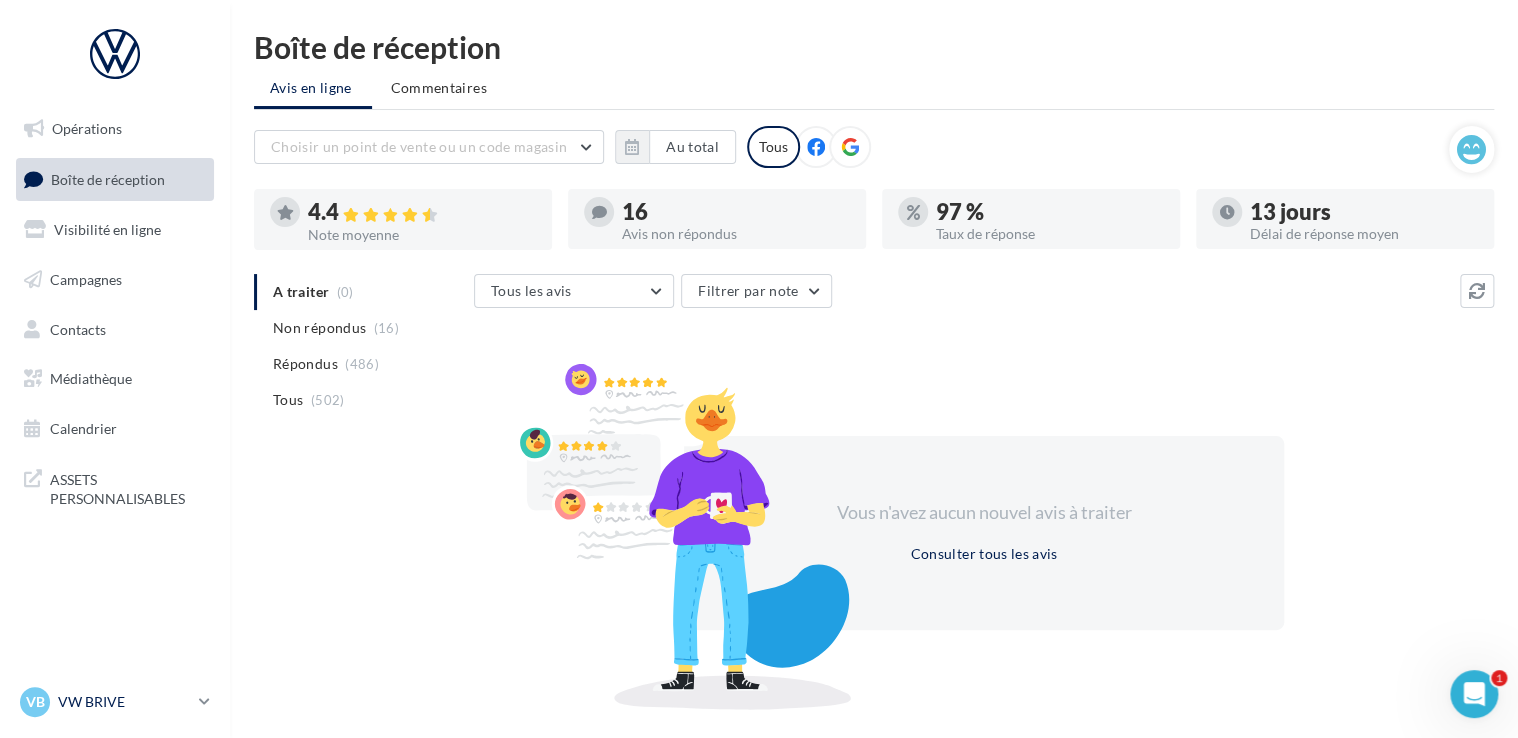 click on "VW BRIVE" at bounding box center (124, 702) 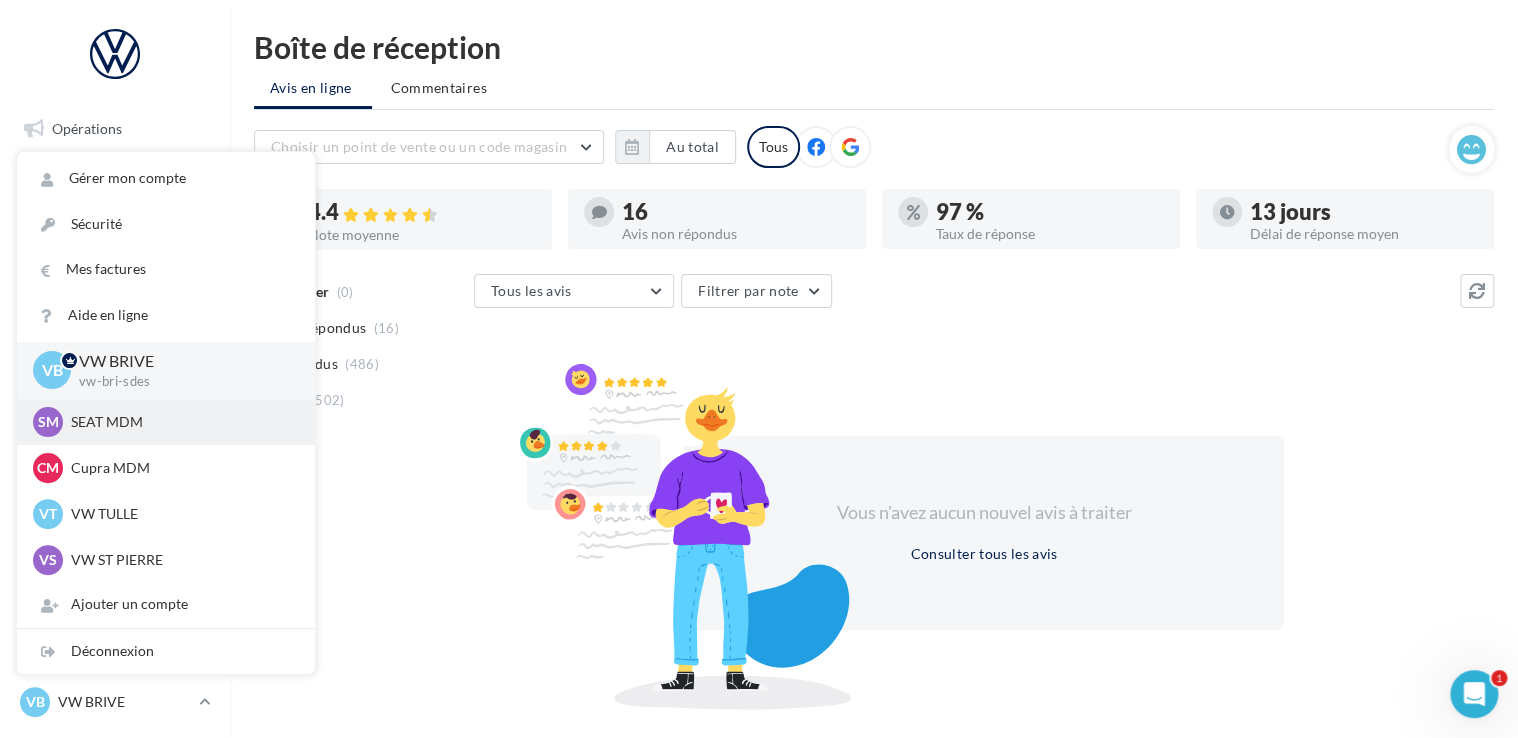 click on "SEAT MDM" at bounding box center (181, 422) 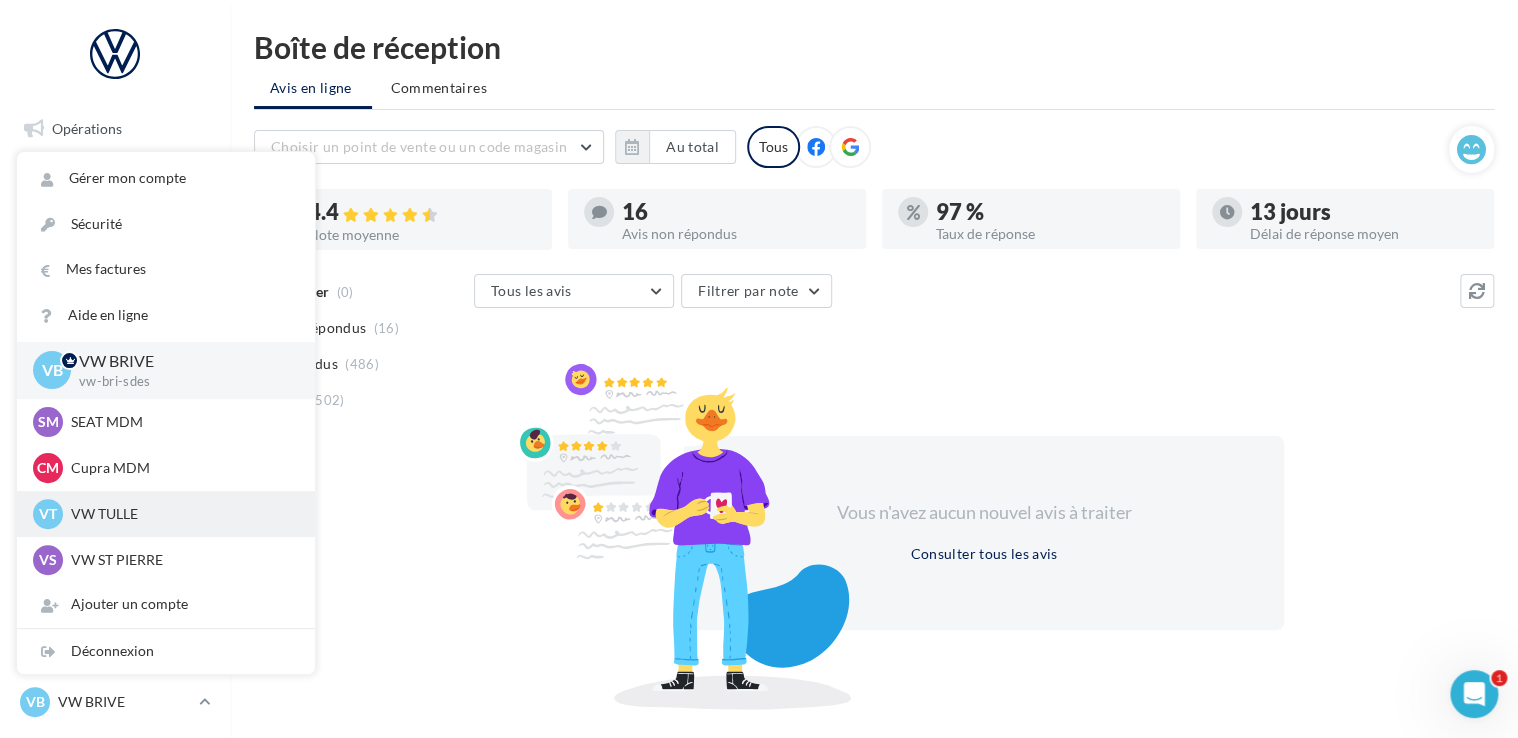 click on "VW TULLE" at bounding box center [181, 514] 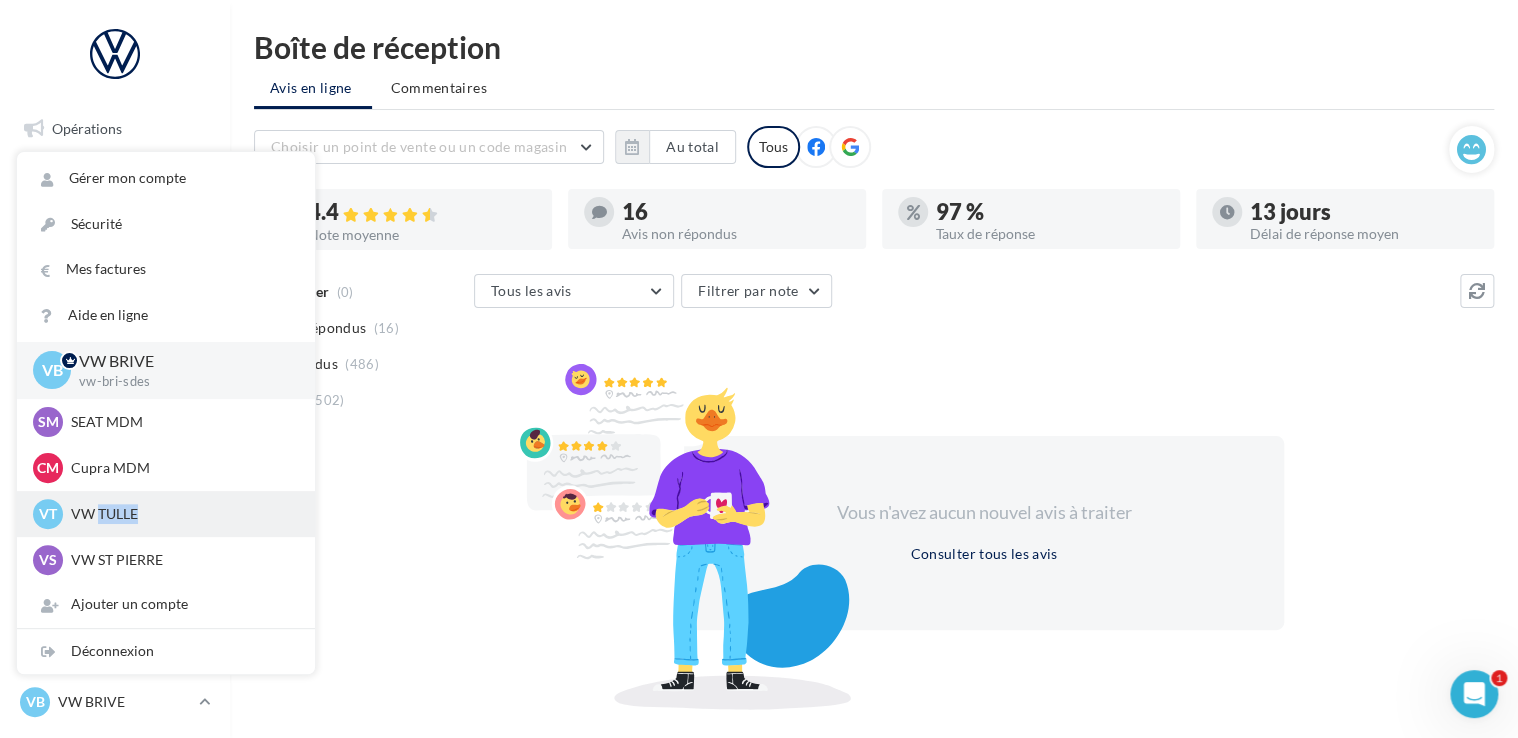 click on "VW TULLE" at bounding box center [181, 514] 